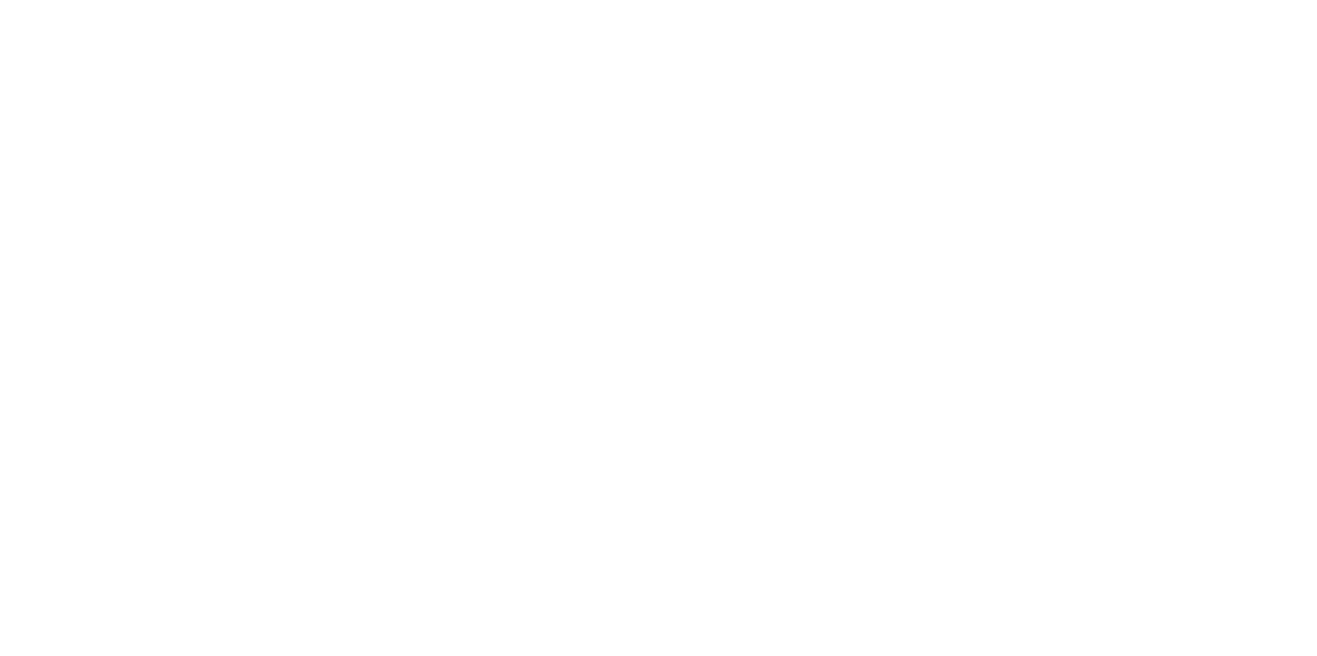 scroll, scrollTop: 0, scrollLeft: 0, axis: both 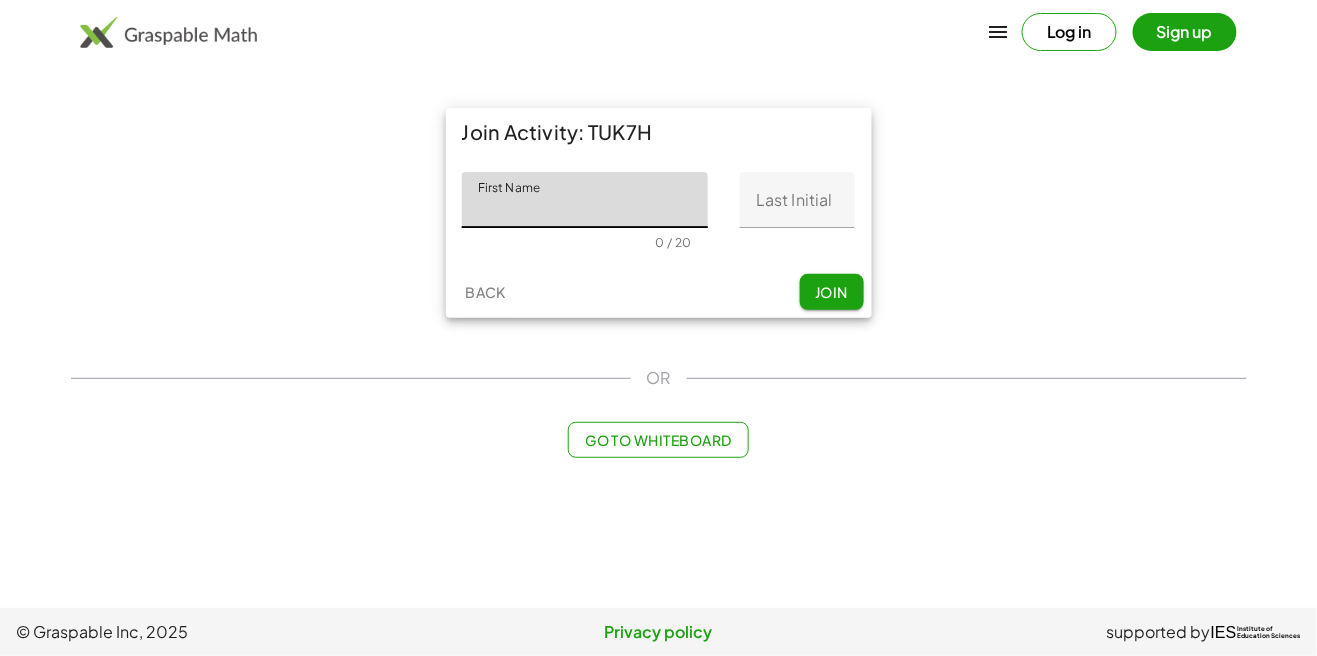 click on "First Name" 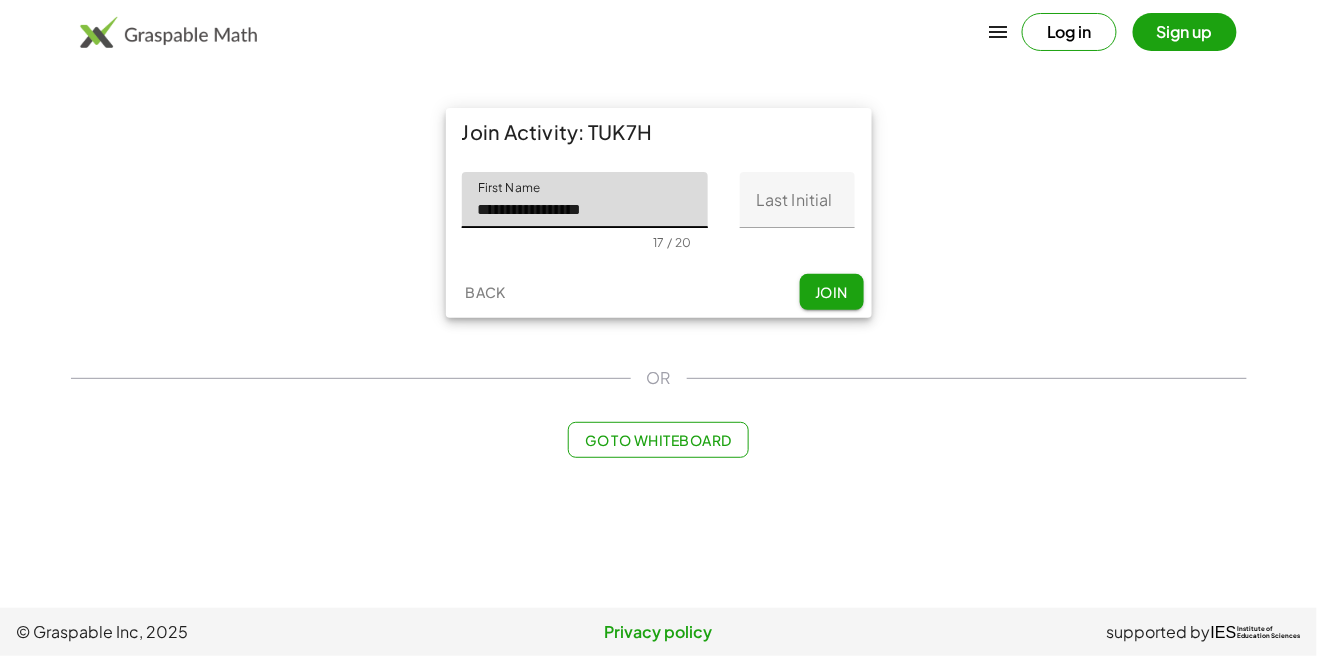 type on "**********" 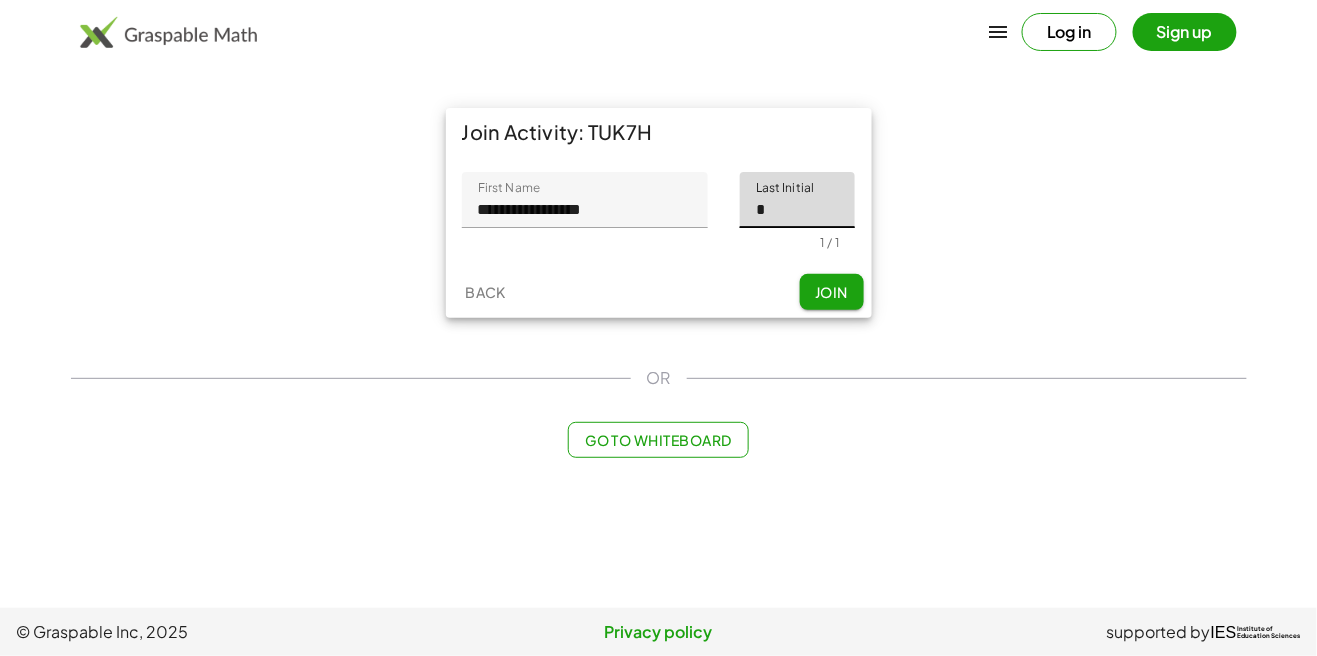 type on "*" 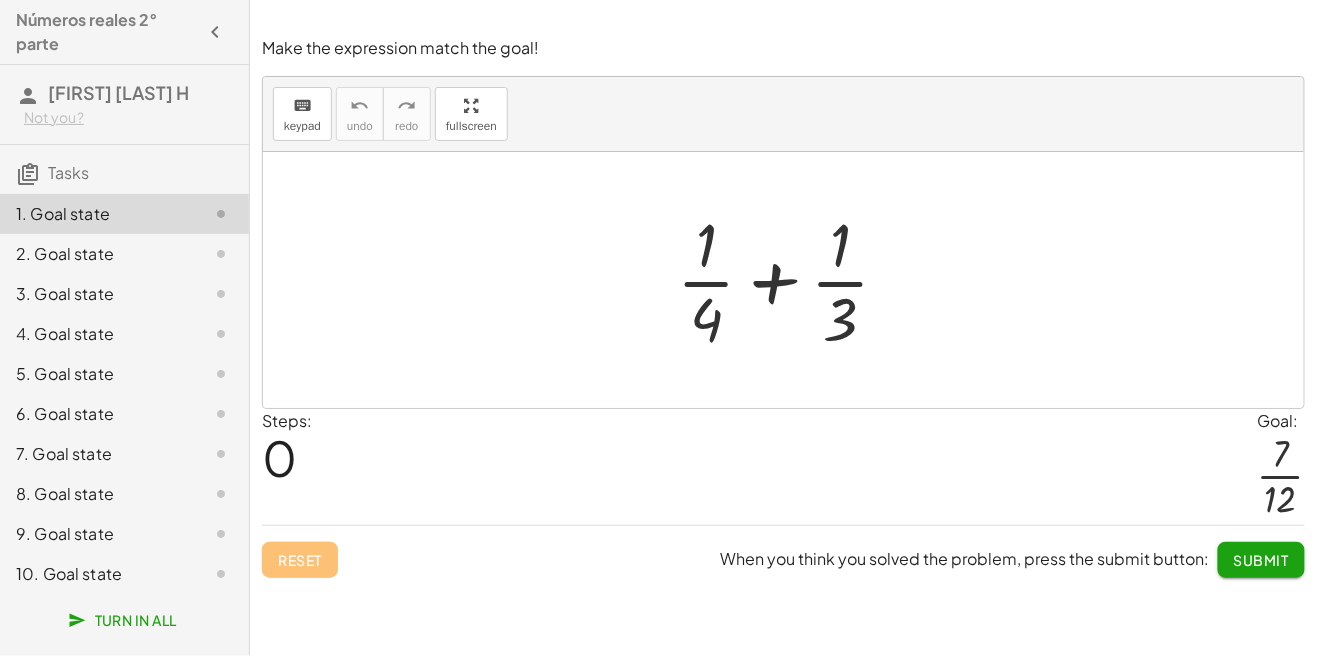 click on "Make the expression match the goal! keyboard keypad undo undo redo redo fullscreen + · 1 · 4 + · 1 · 3 × Steps:  0 Goal: · 7 · 12 Reset  When you think you solved the problem, press the submit button: Submit" 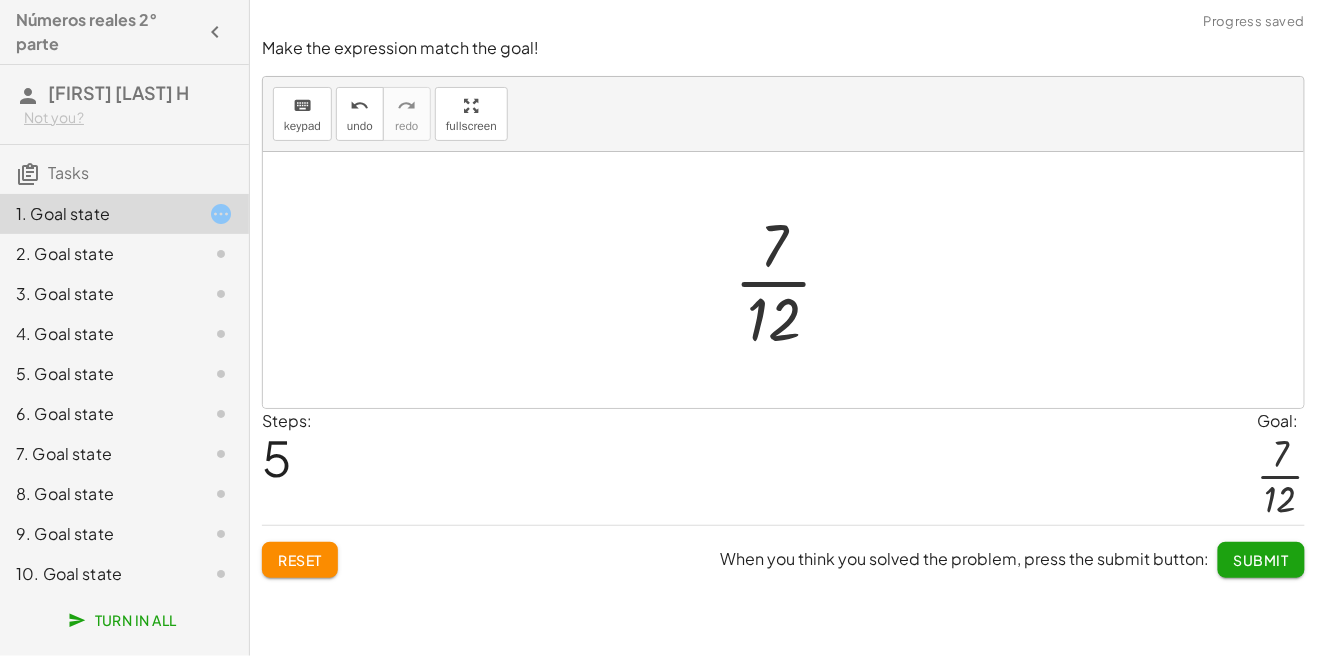 click on "Reset  When you think you solved the problem, press the submit button: Submit" at bounding box center [783, 551] 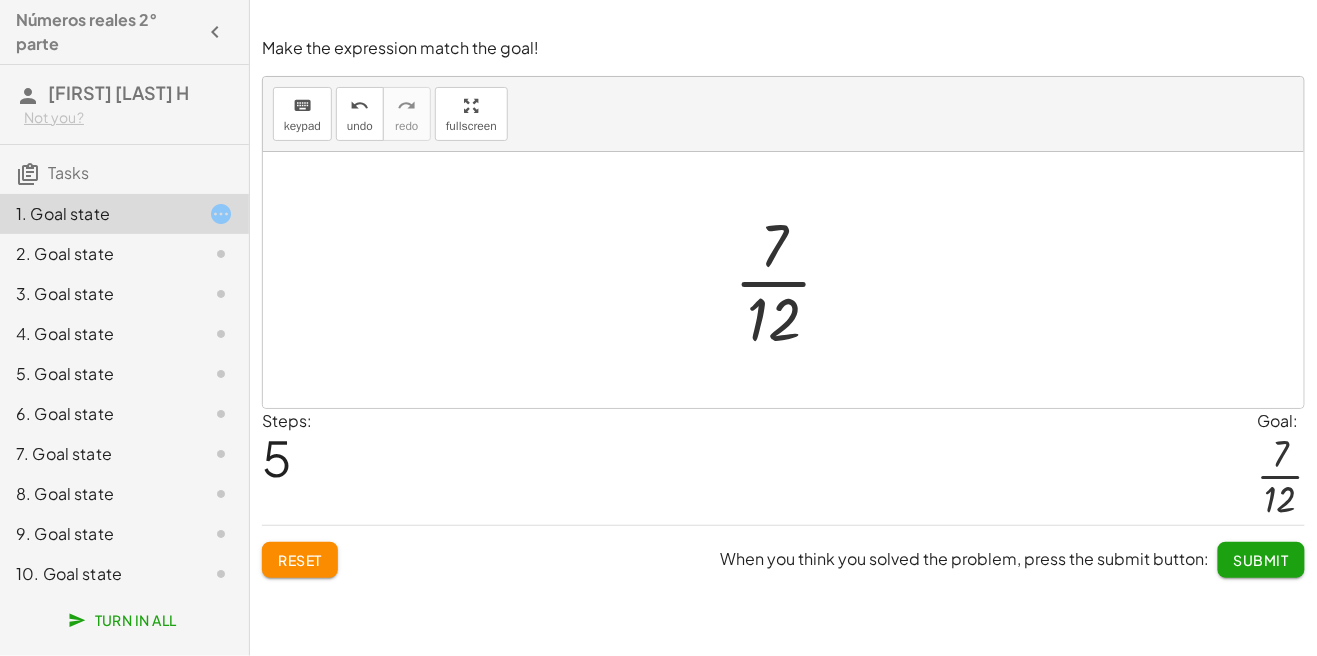 click on "Reset" 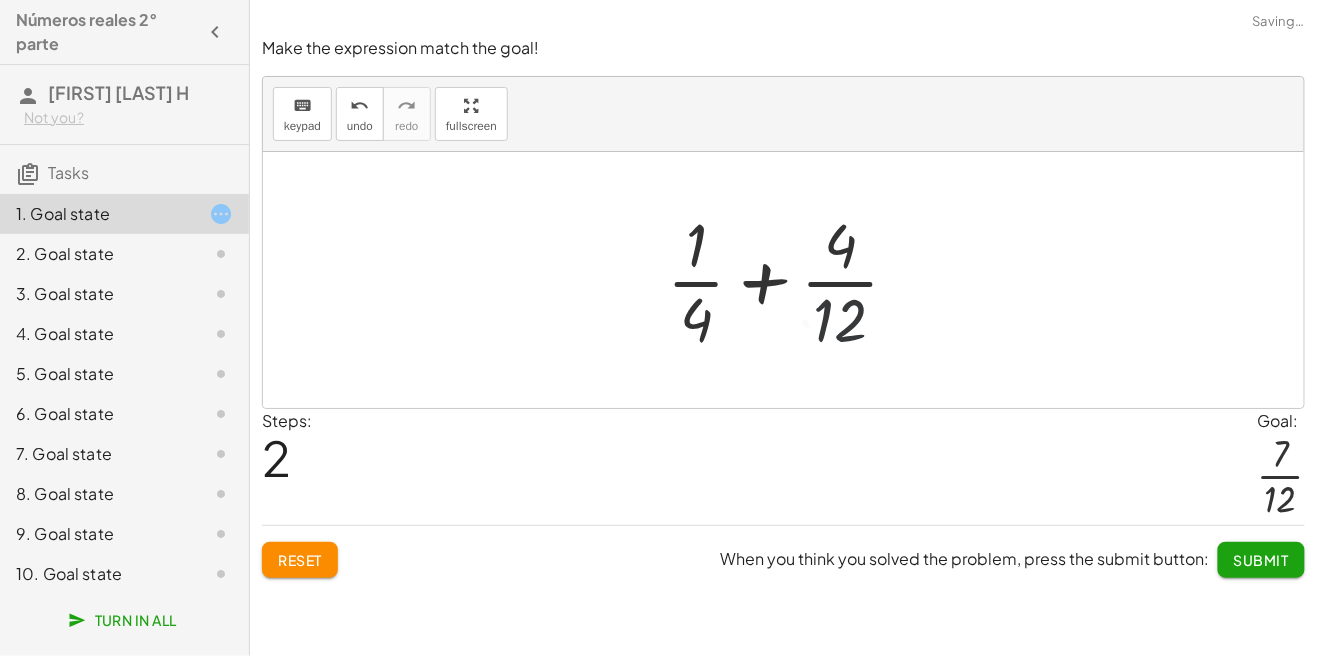 click on "Reset" at bounding box center (300, 560) 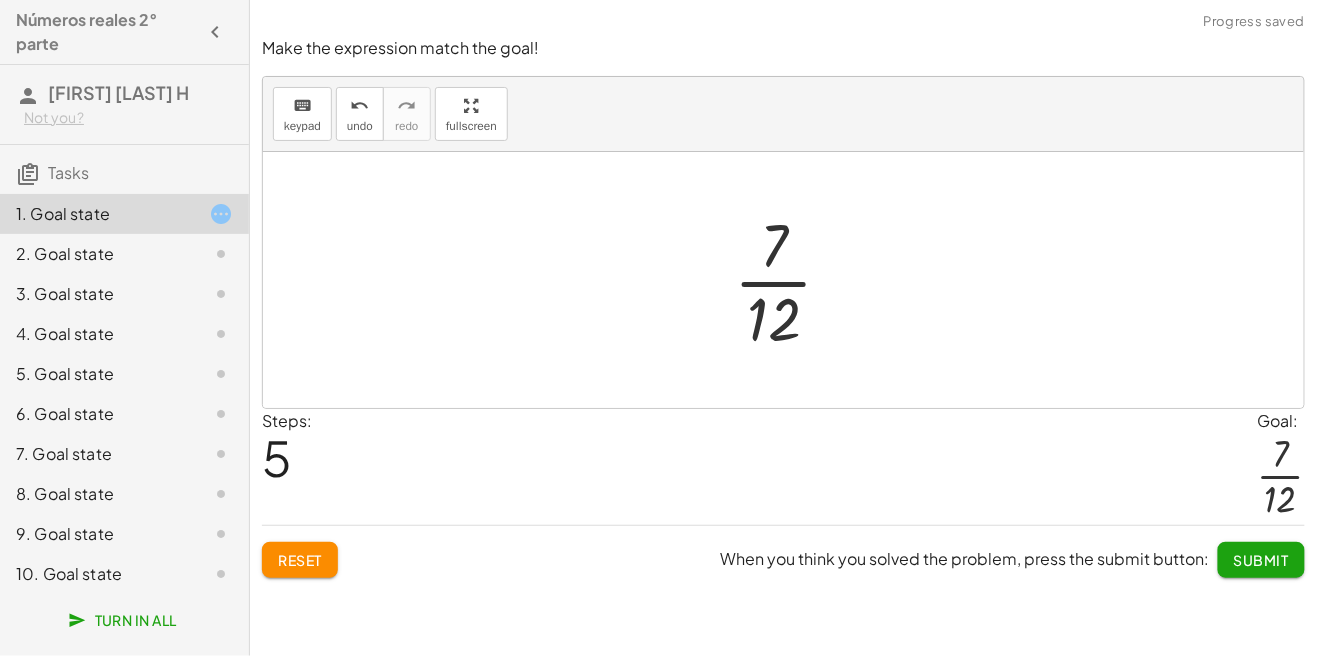 click on "Reset" at bounding box center [300, 560] 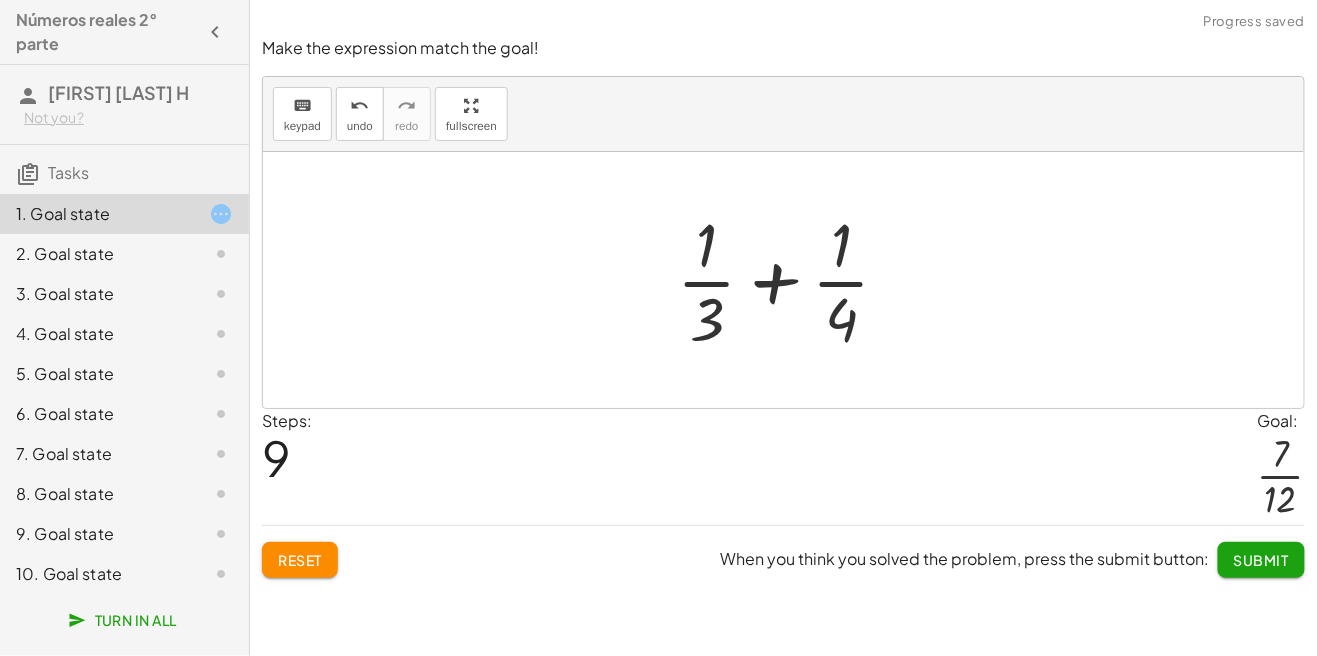 click on "Reset" at bounding box center [300, 560] 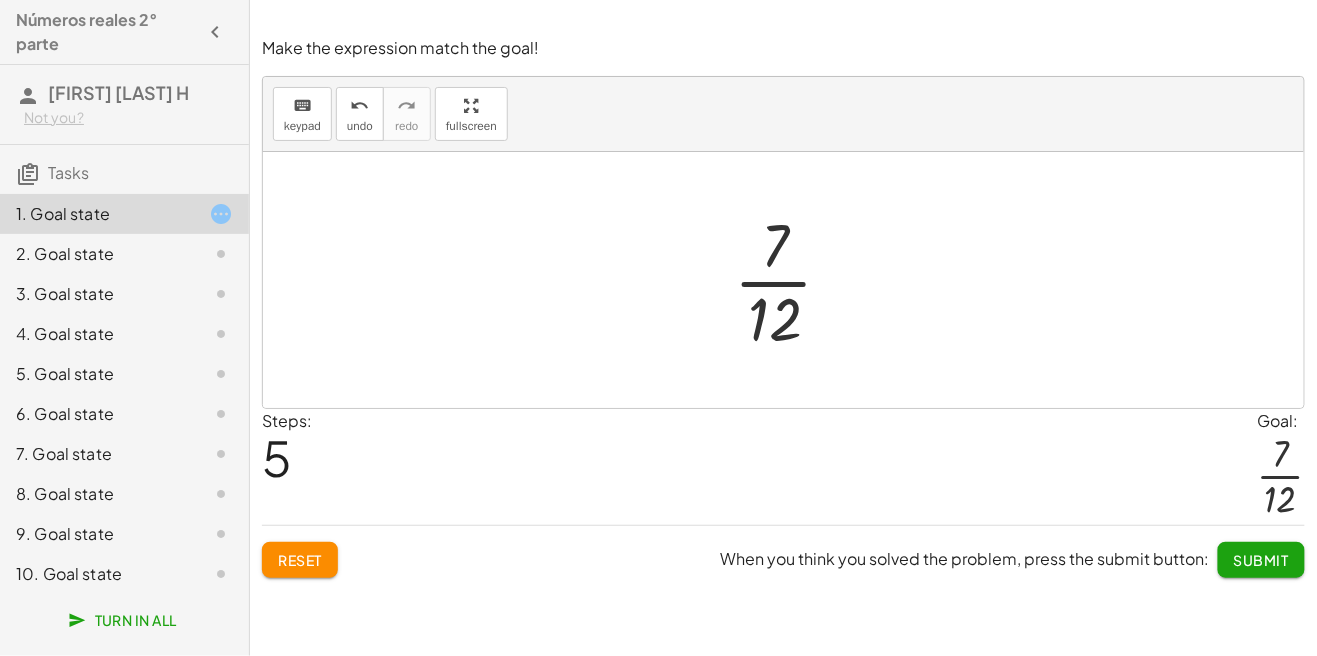 click on "Submit" at bounding box center [1261, 560] 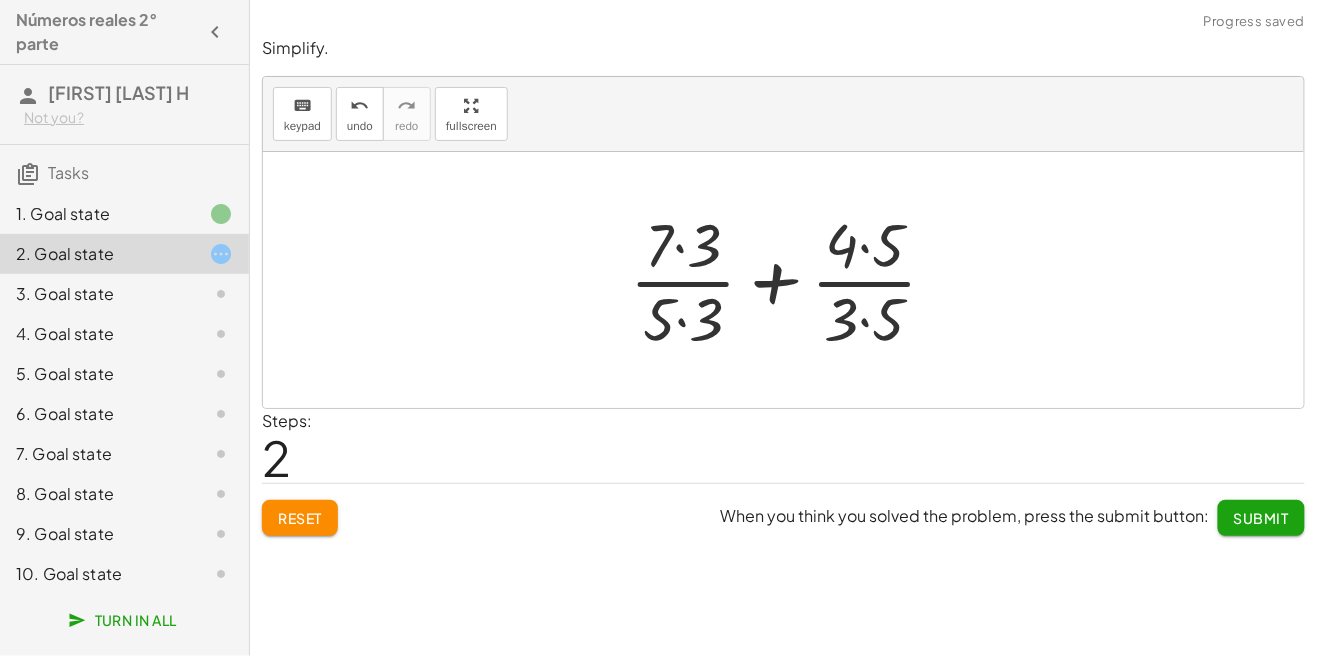 click on "Reset" at bounding box center (300, 518) 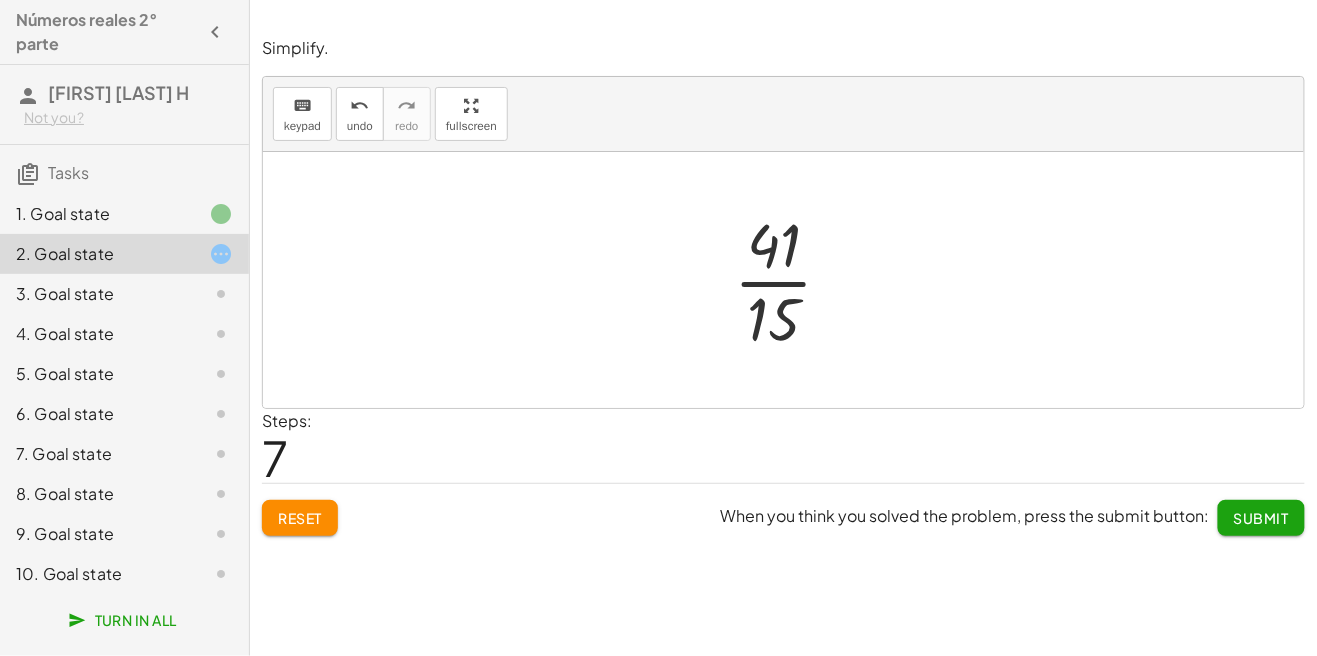 click on "Submit" at bounding box center [1261, 518] 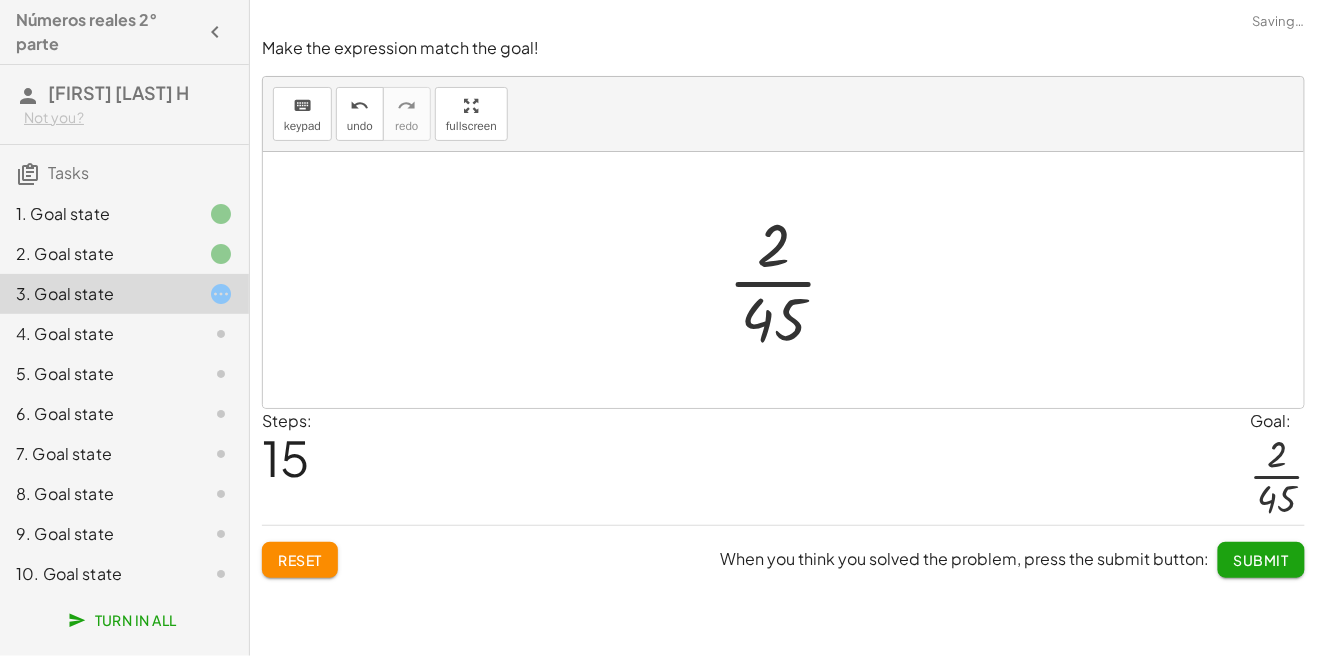 click on "Submit" 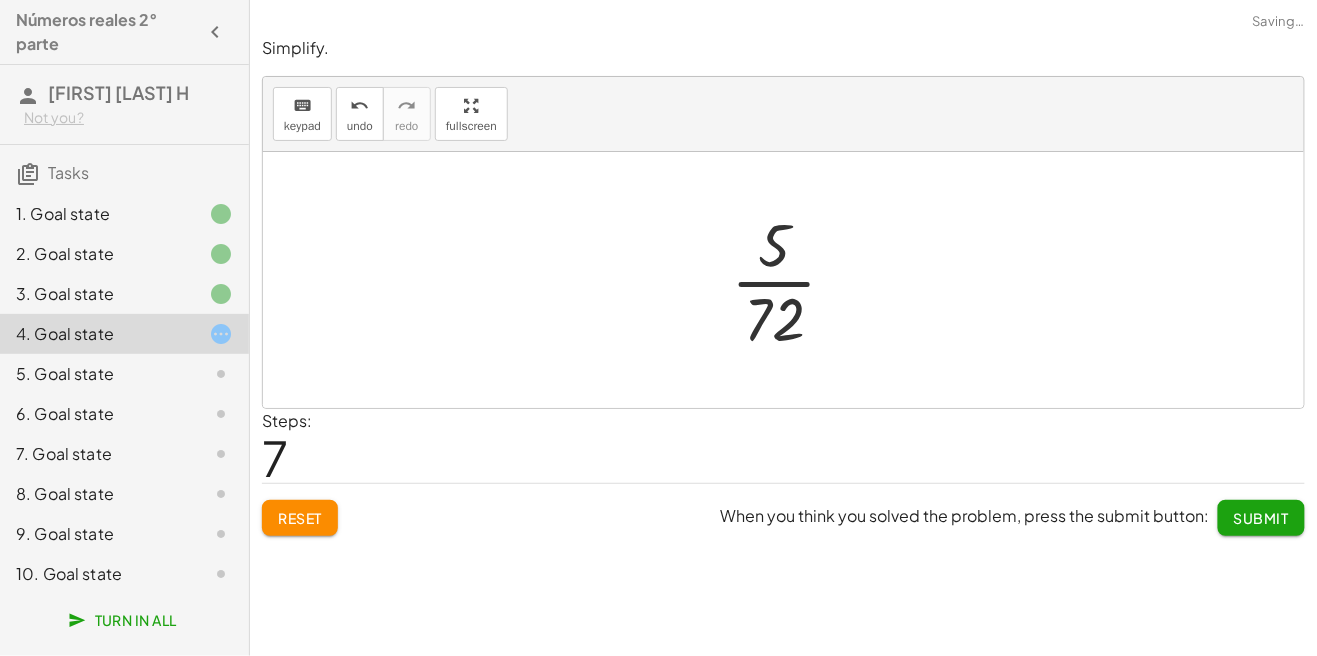 click on "When you think you solved the problem, press the submit button: Submit" at bounding box center [1013, 510] 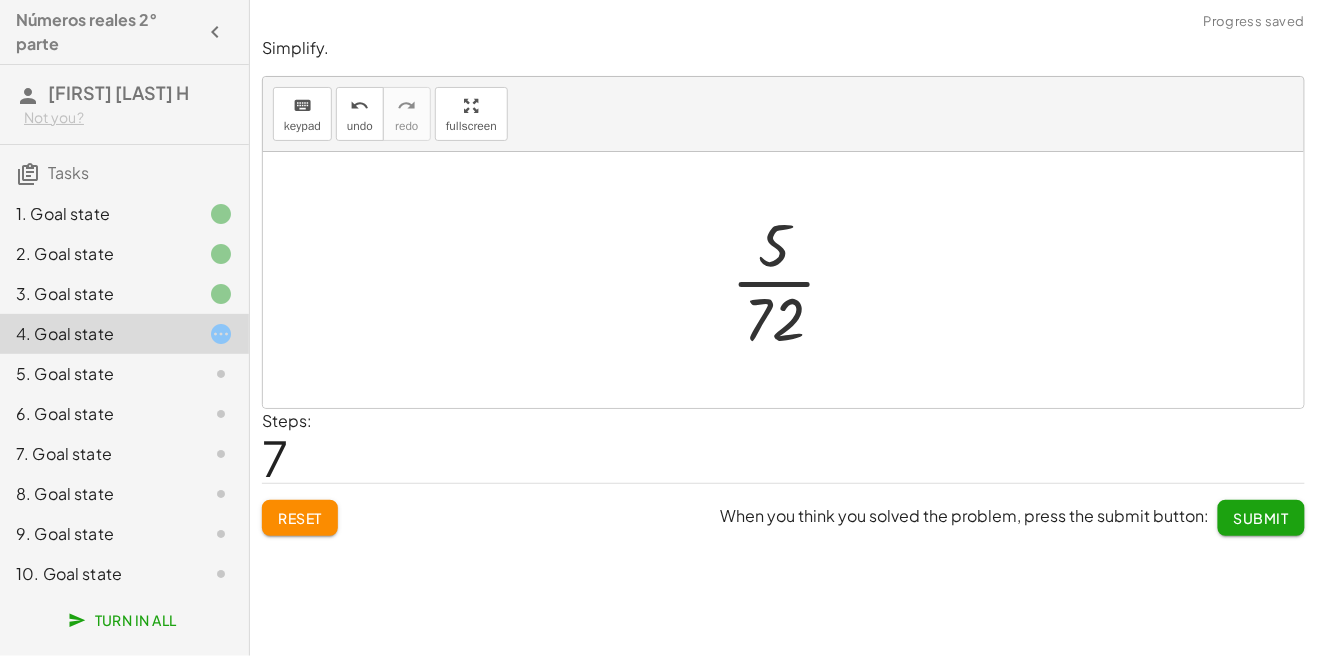 click on "Submit" 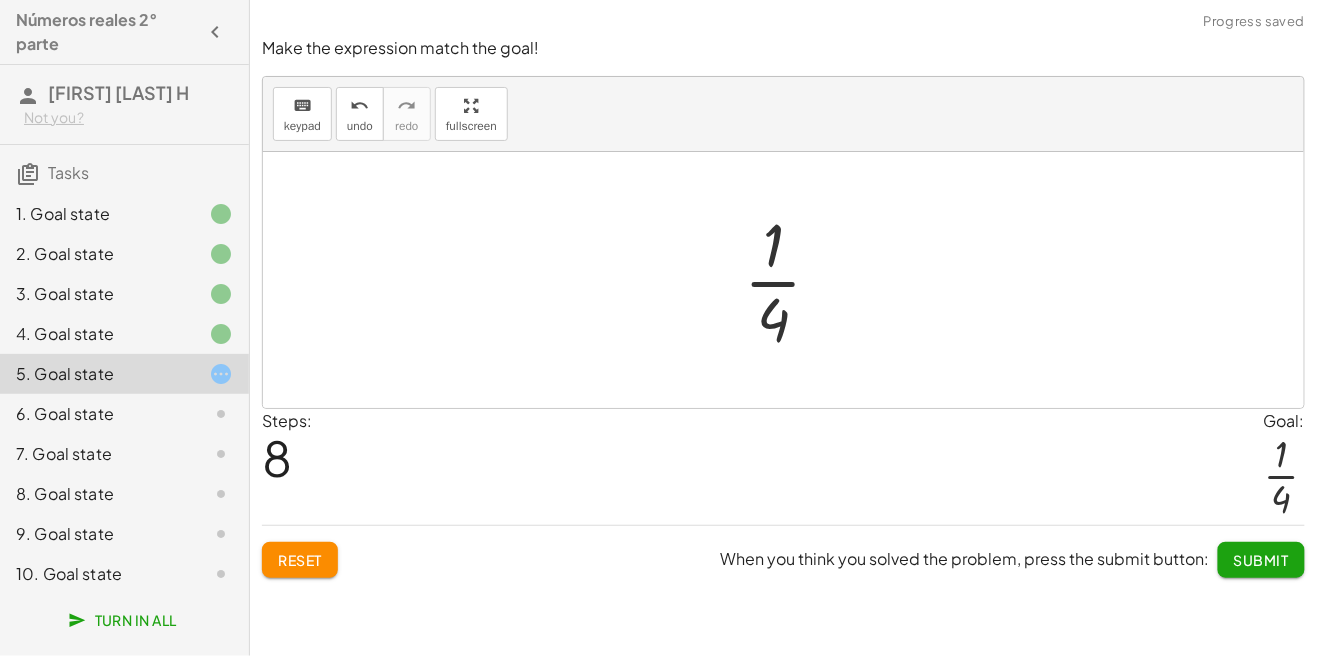 click on "Submit" at bounding box center (1261, 560) 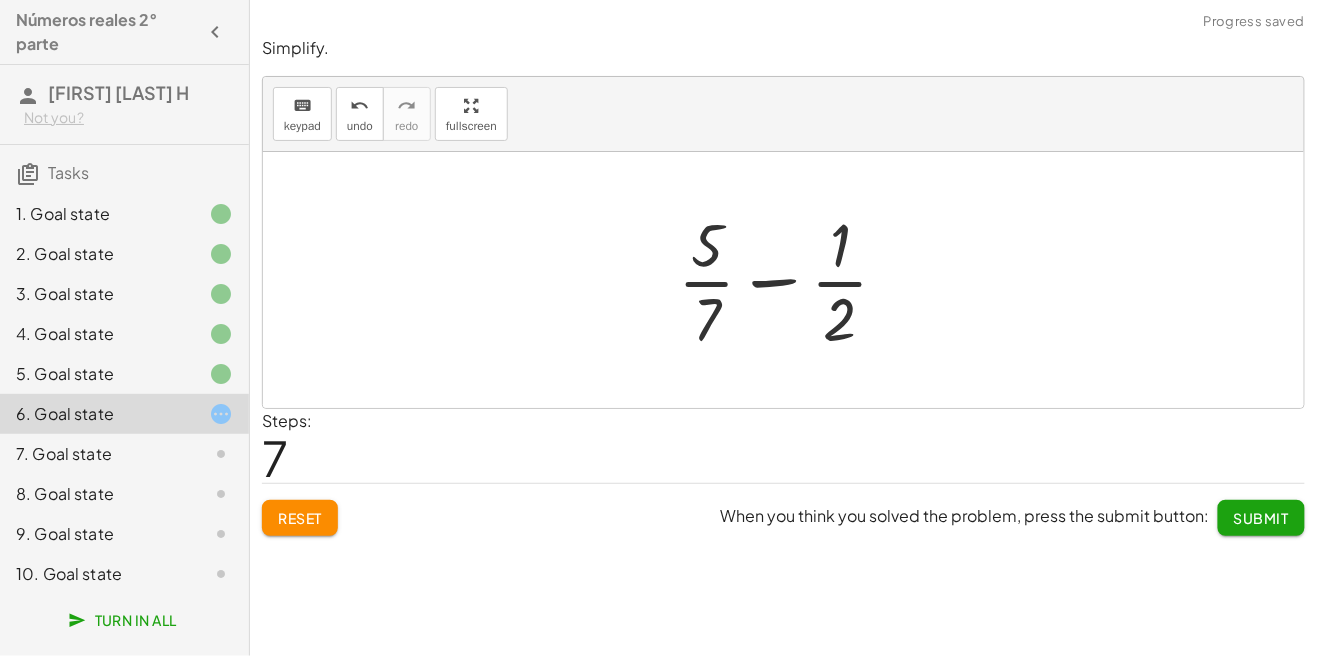 click on "Reset" 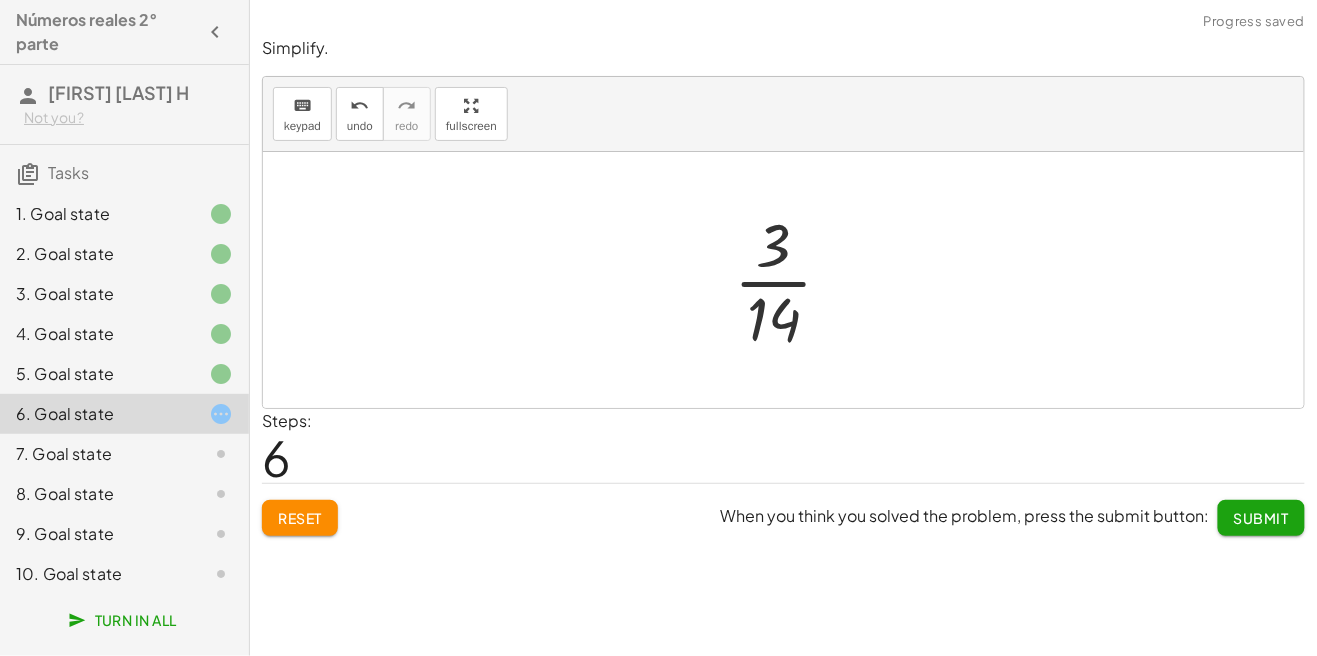 scroll, scrollTop: 20, scrollLeft: 0, axis: vertical 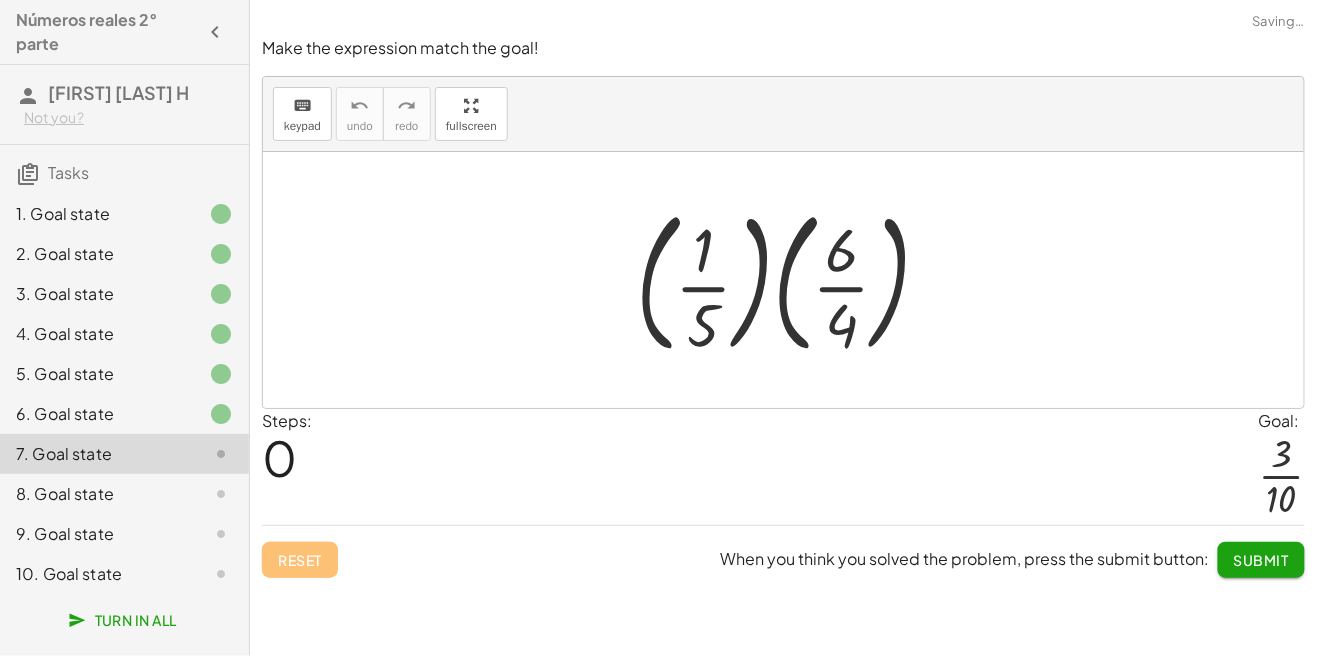 click 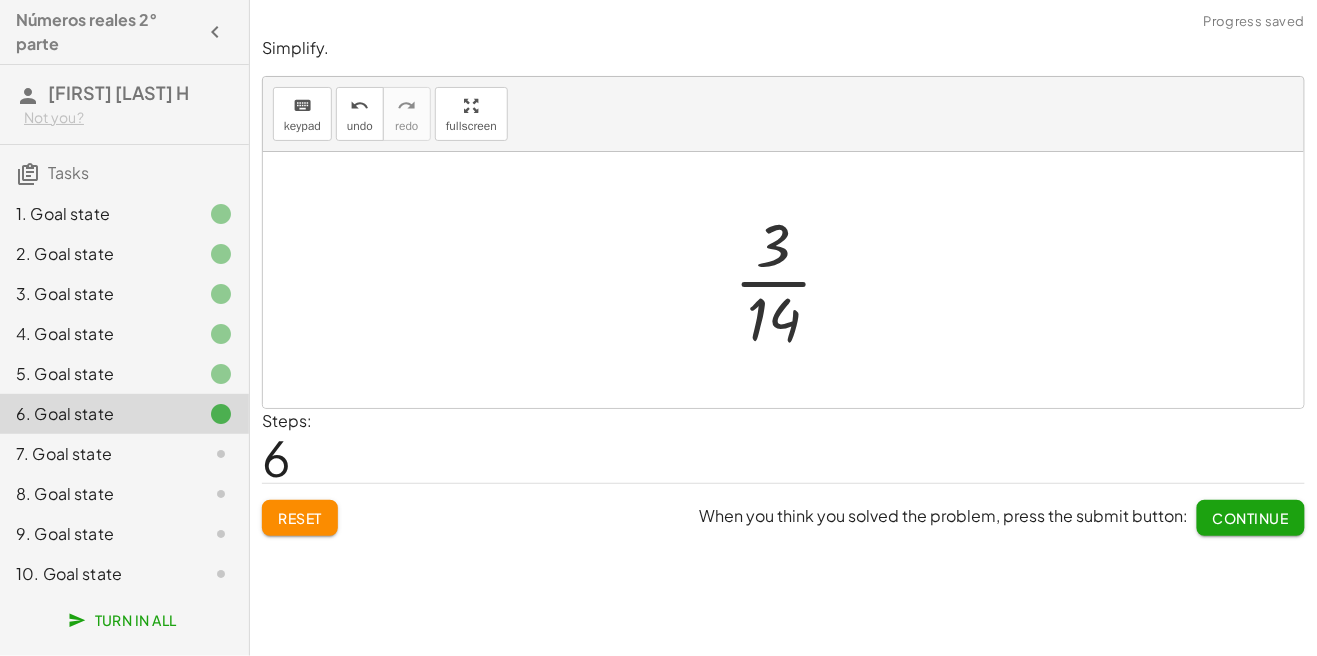 click 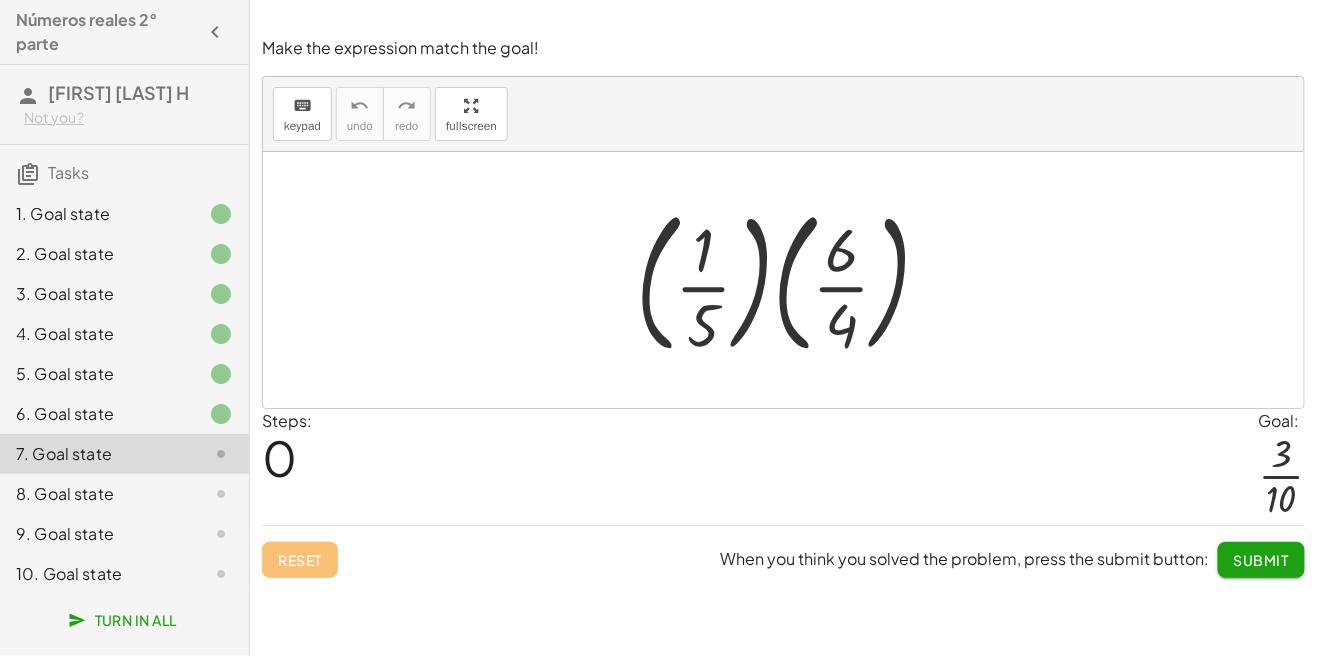 click on "1. Goal state" 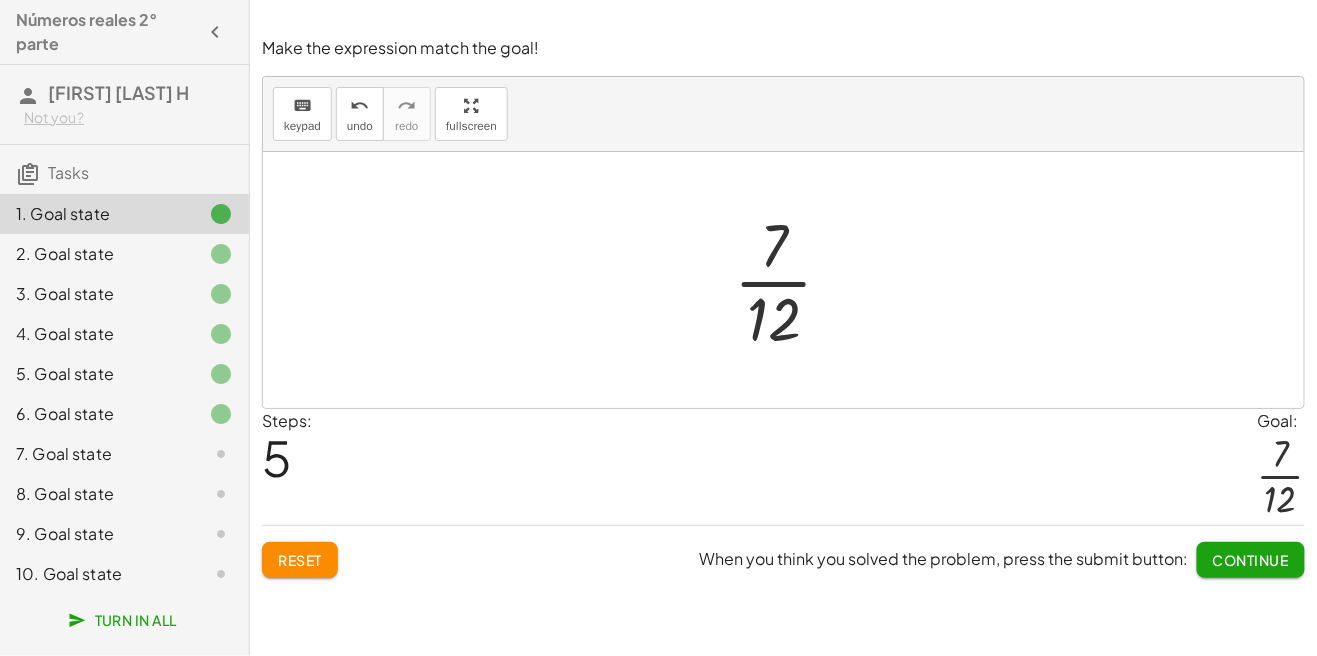click on "1. Goal state" 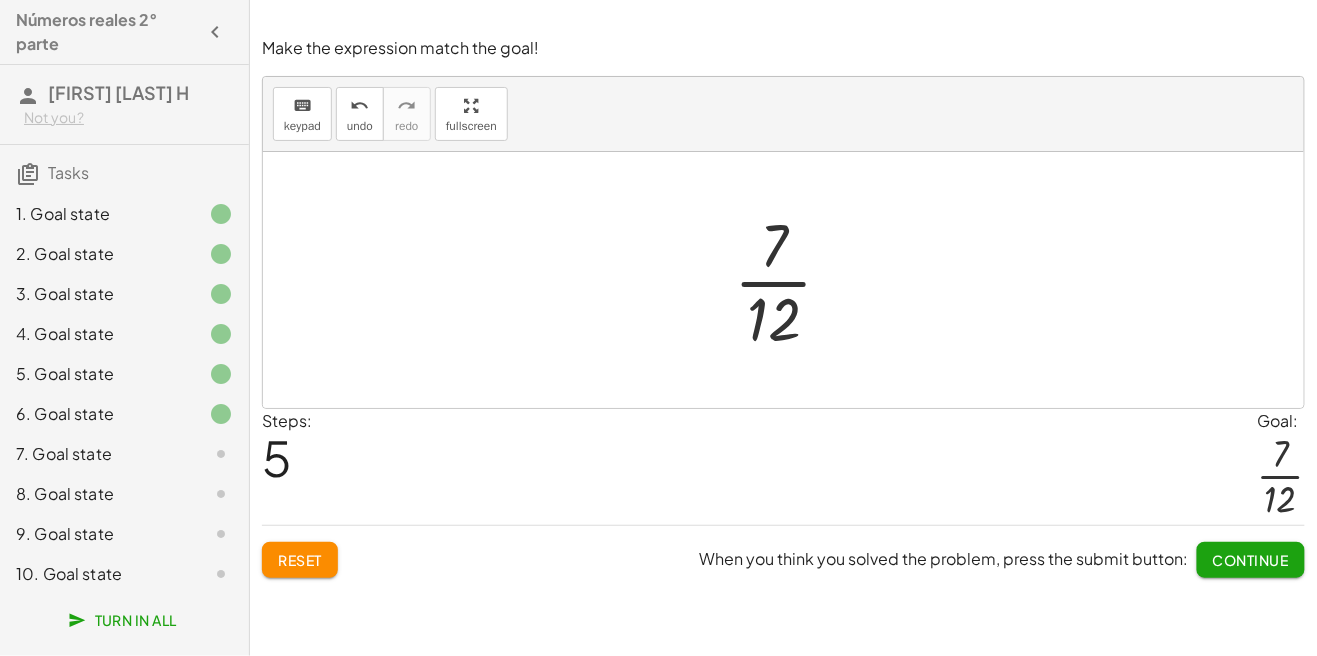 click on "7. Goal state" 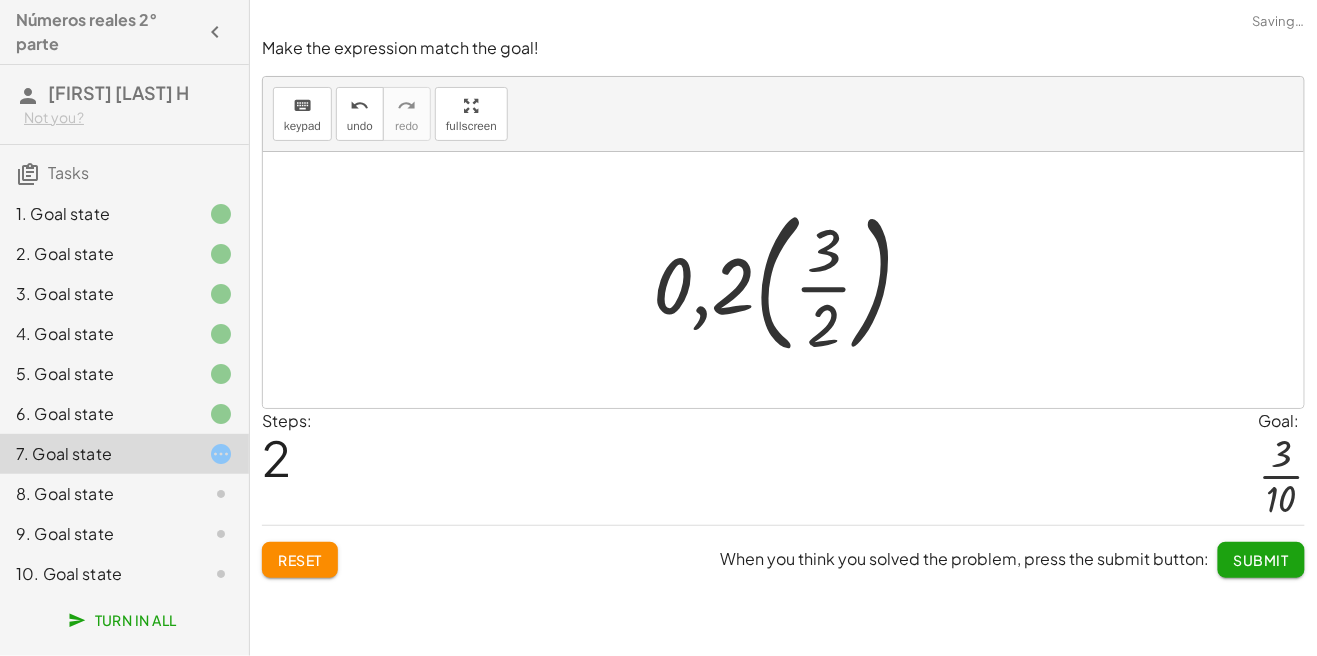 click on "Reset" 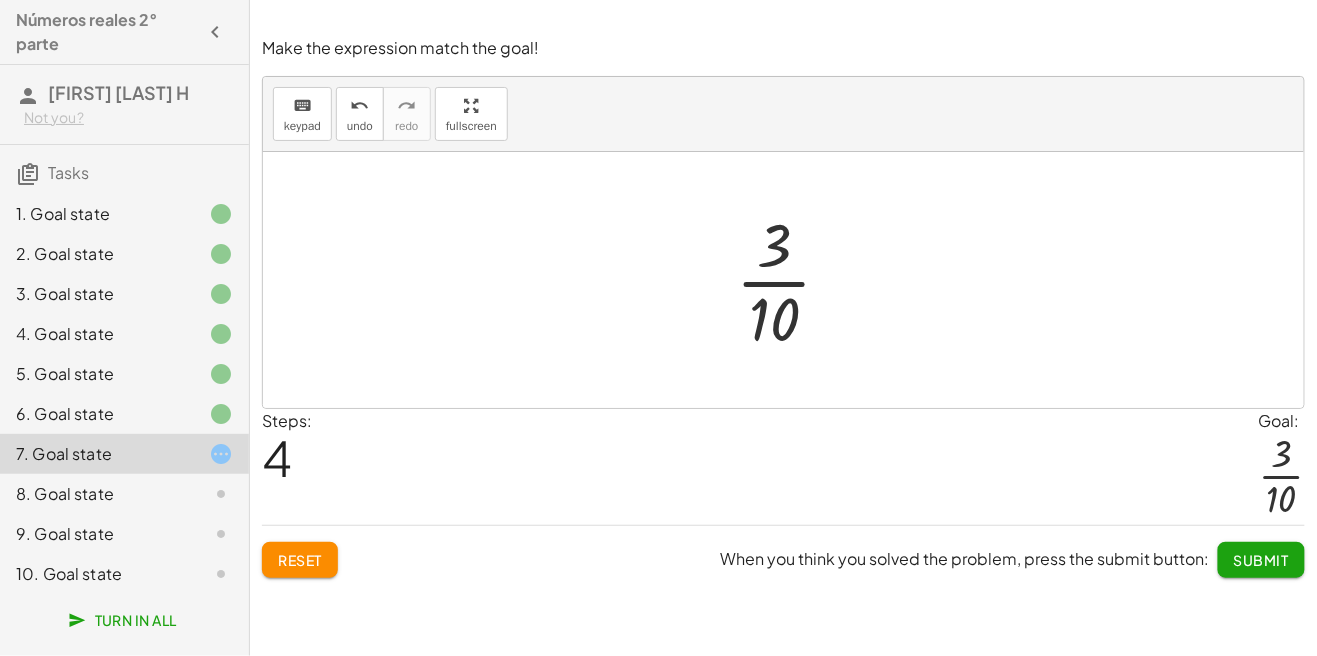 click on "Submit" 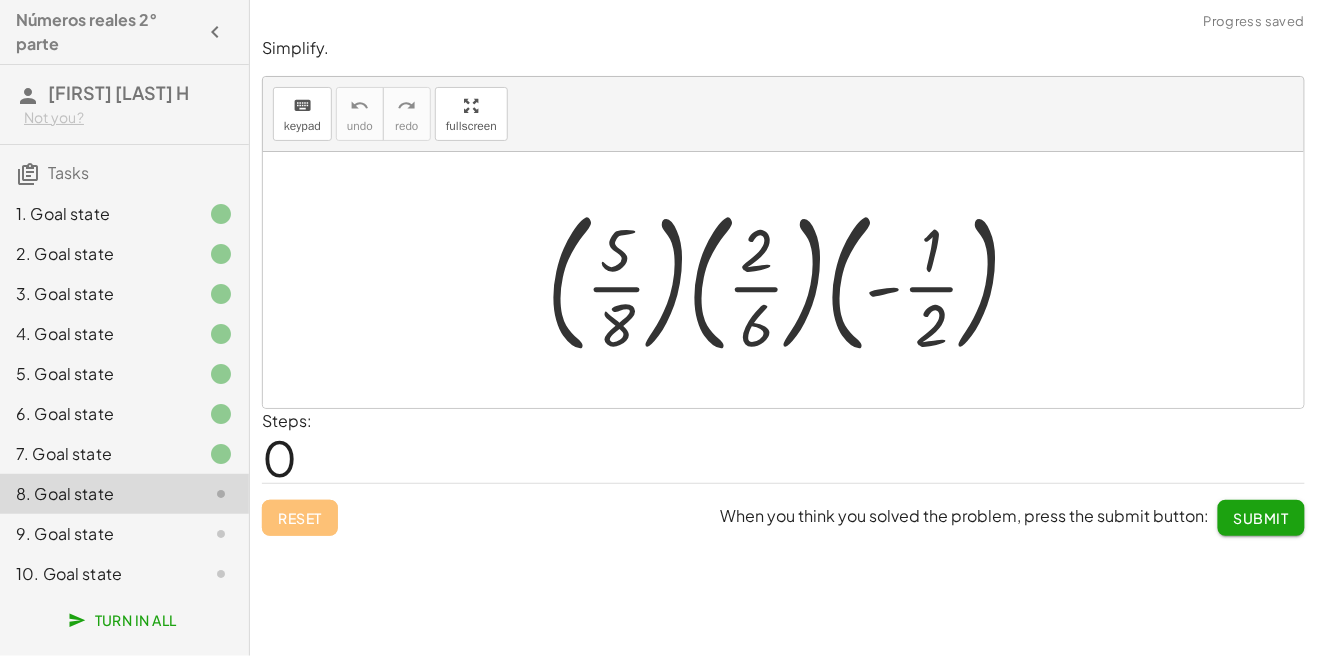 click on "7. Goal state" 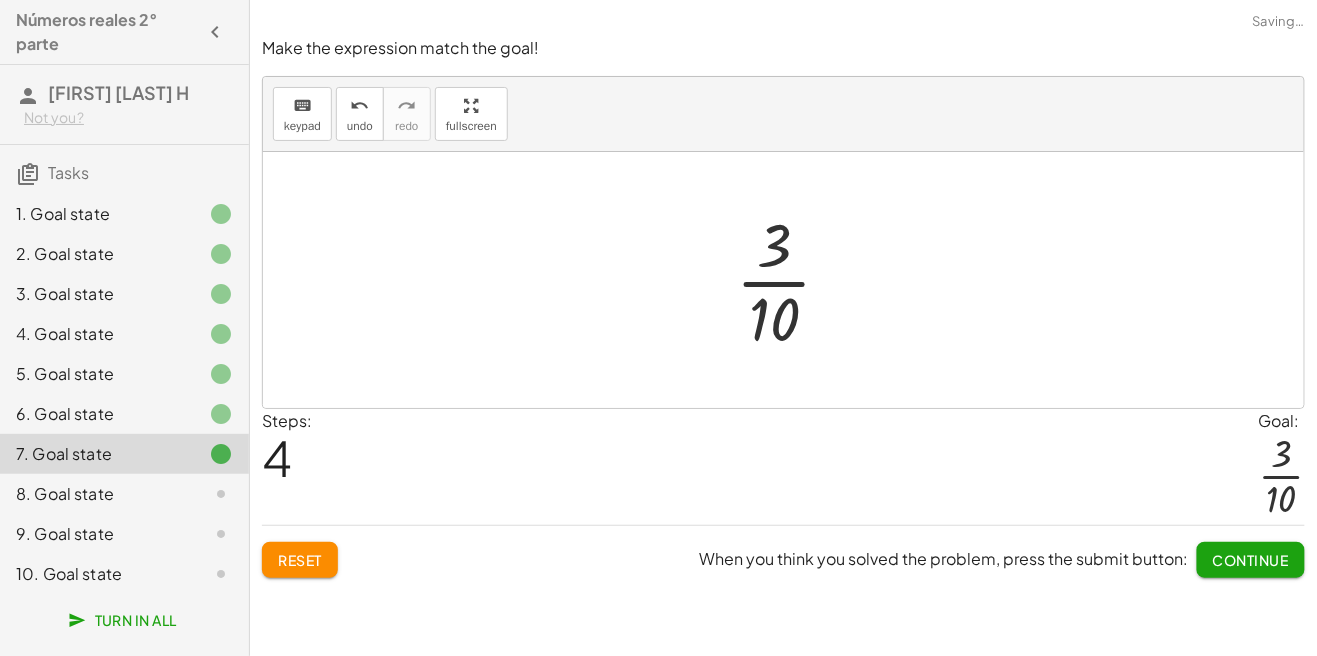 click 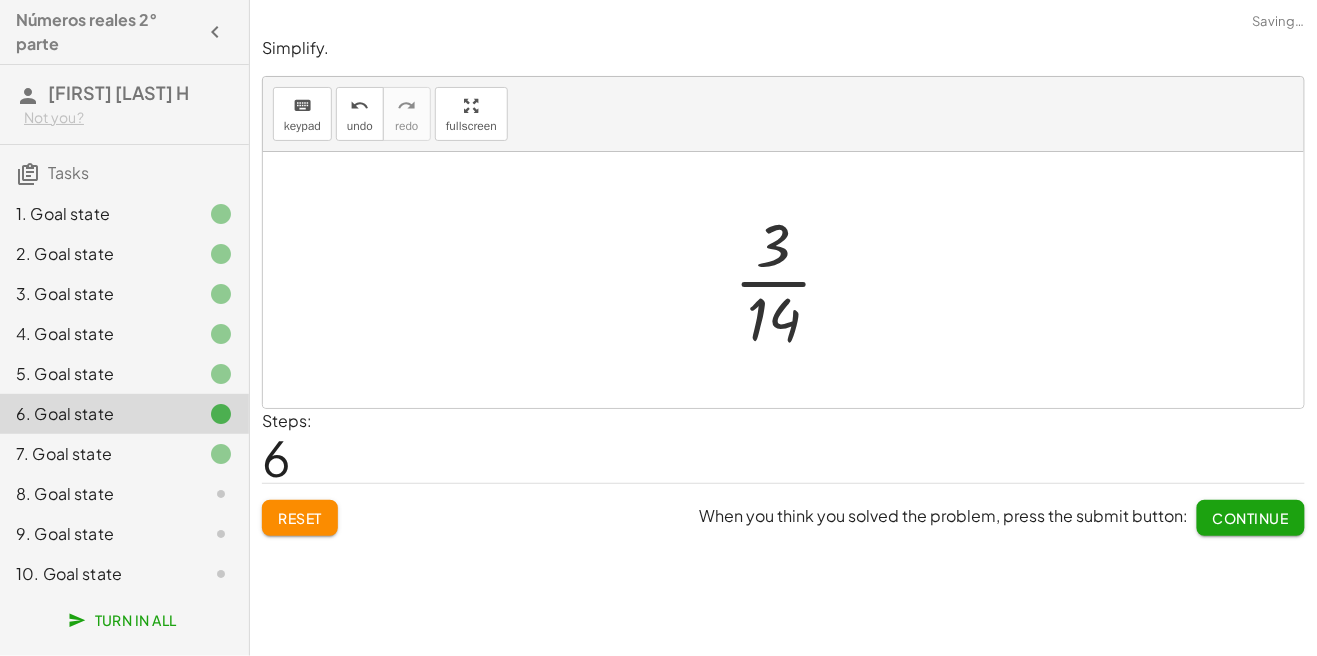 click on "Reset" 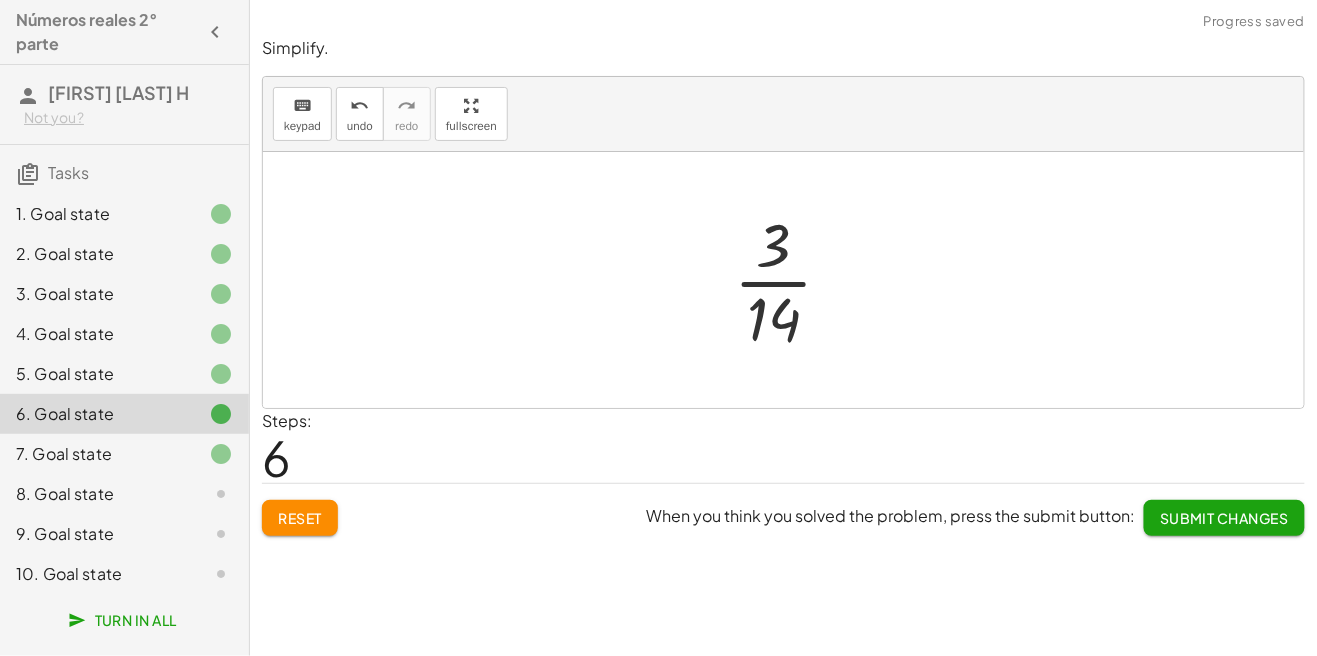 click on "Submit Changes" at bounding box center (1224, 518) 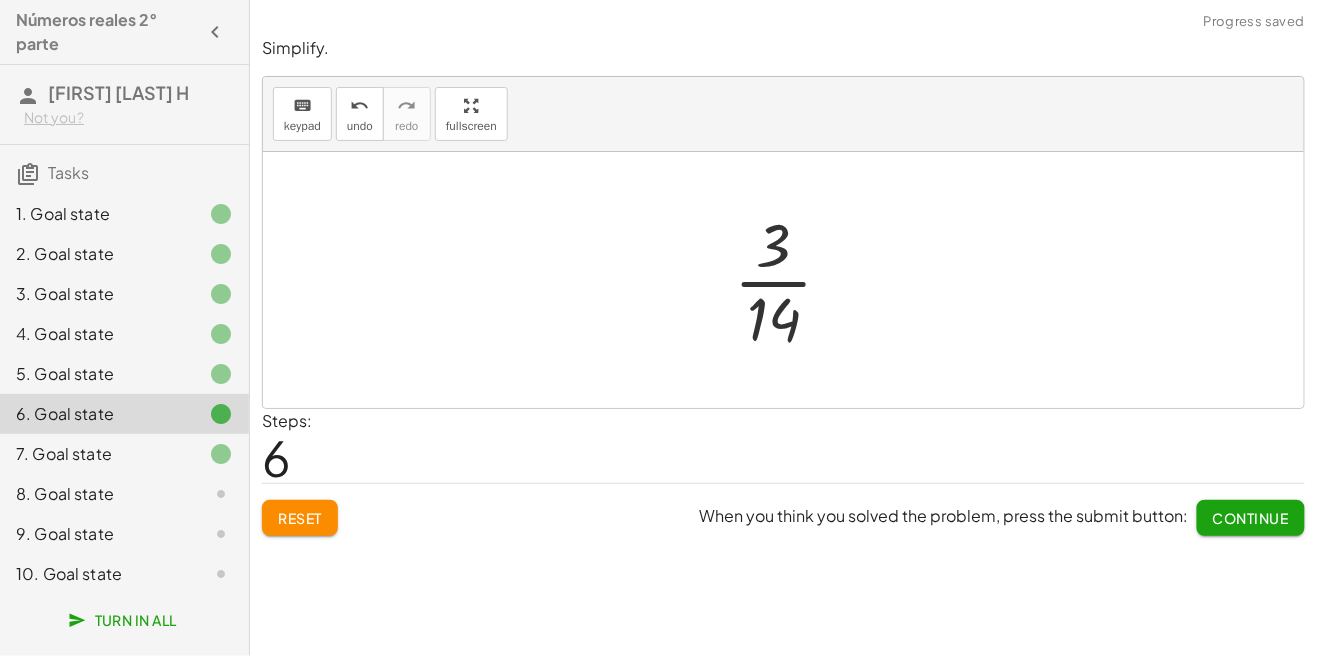 click on "8. Goal state" 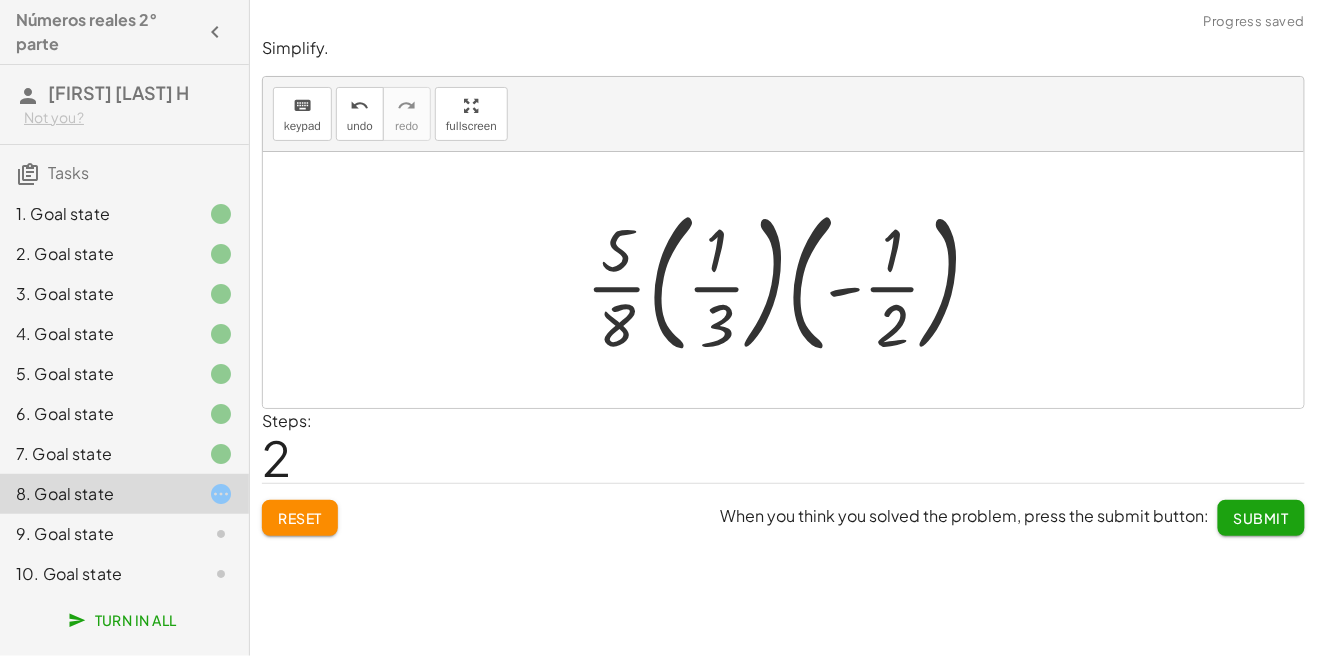 click on "Reset" at bounding box center [300, 518] 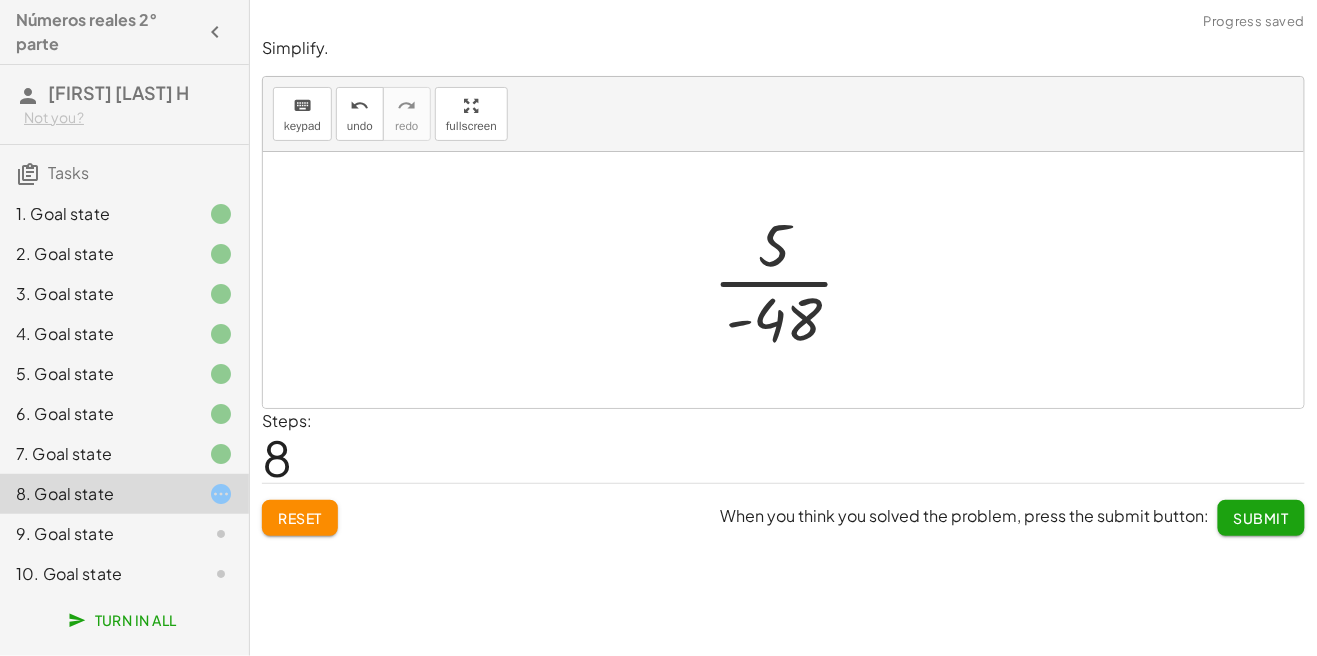 click on "Submit" 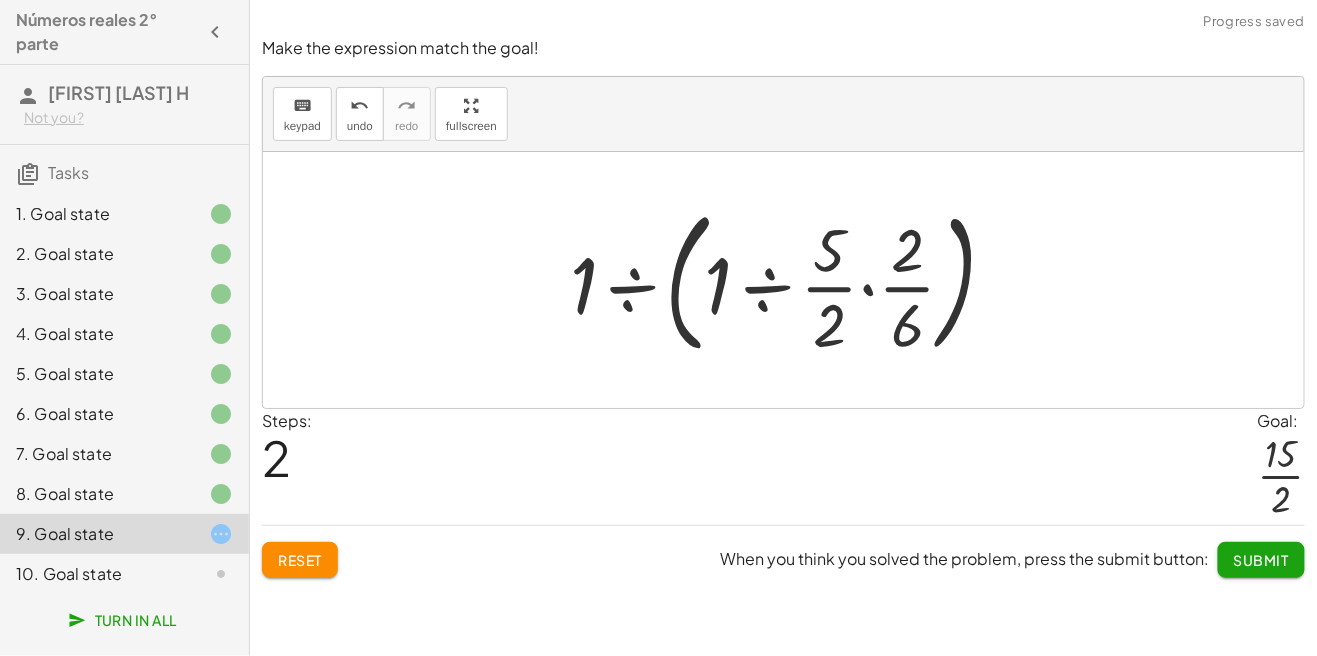 click on "Reset" 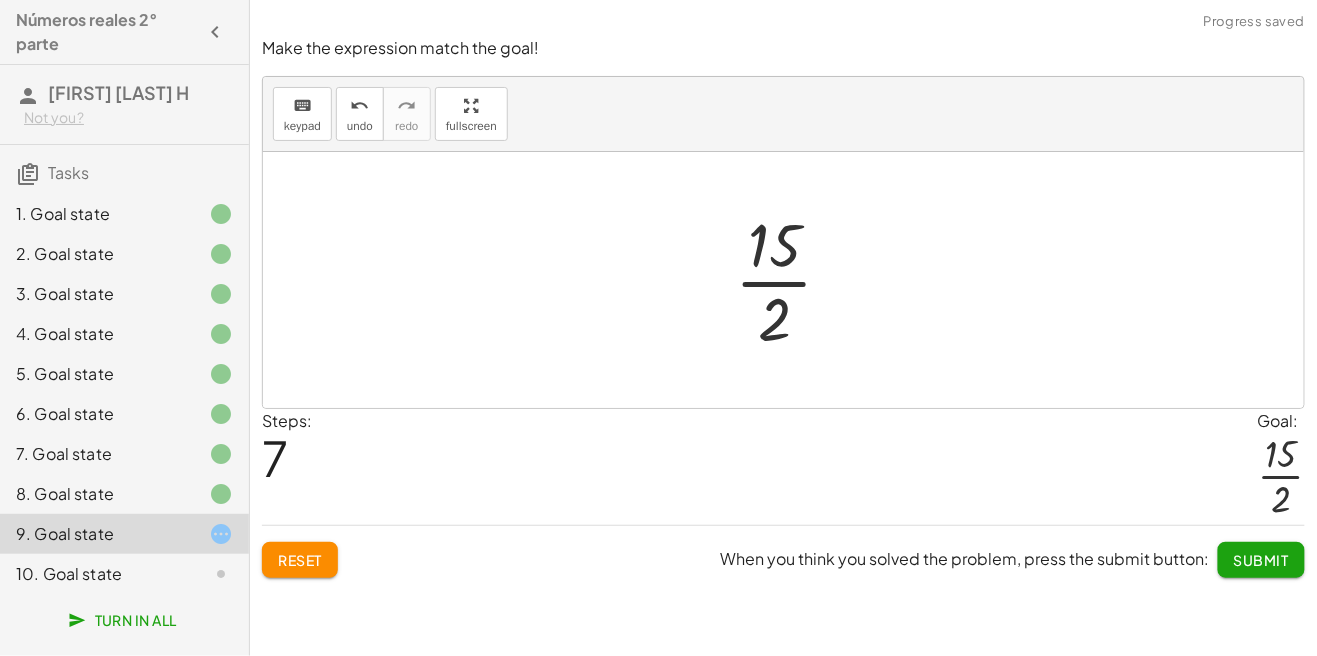 click on "Submit" at bounding box center (1261, 560) 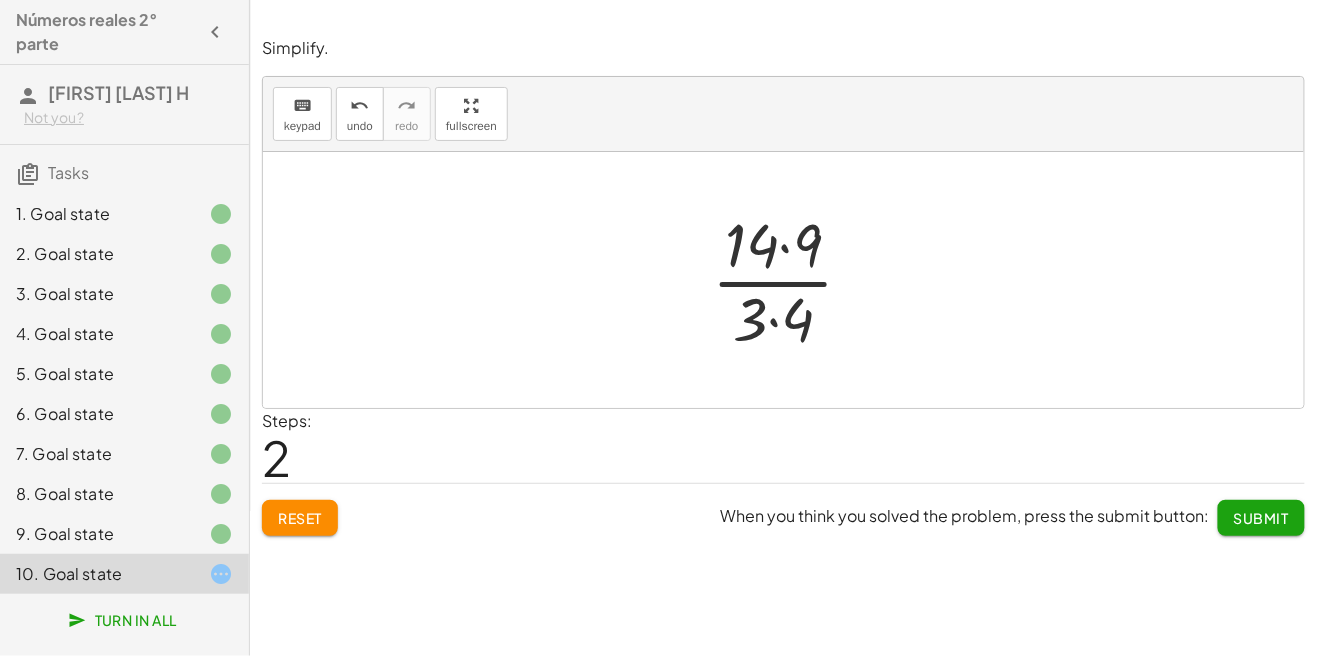click on "Reset" 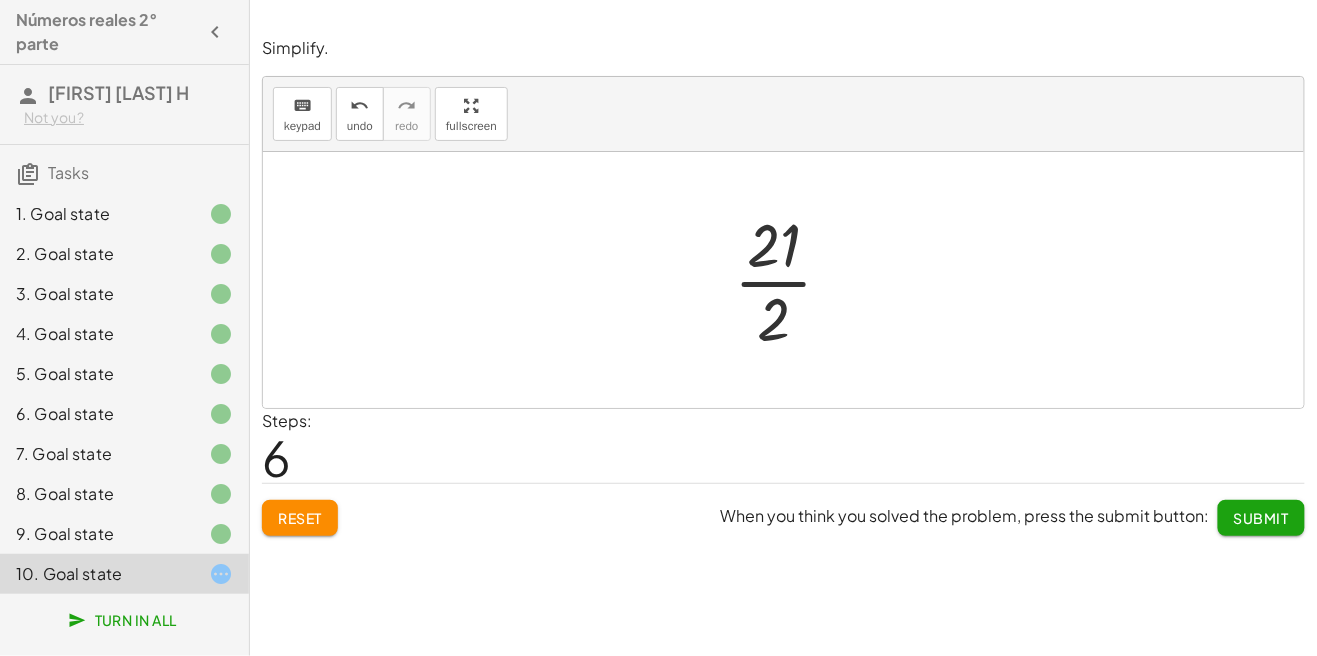 click on "Submit" 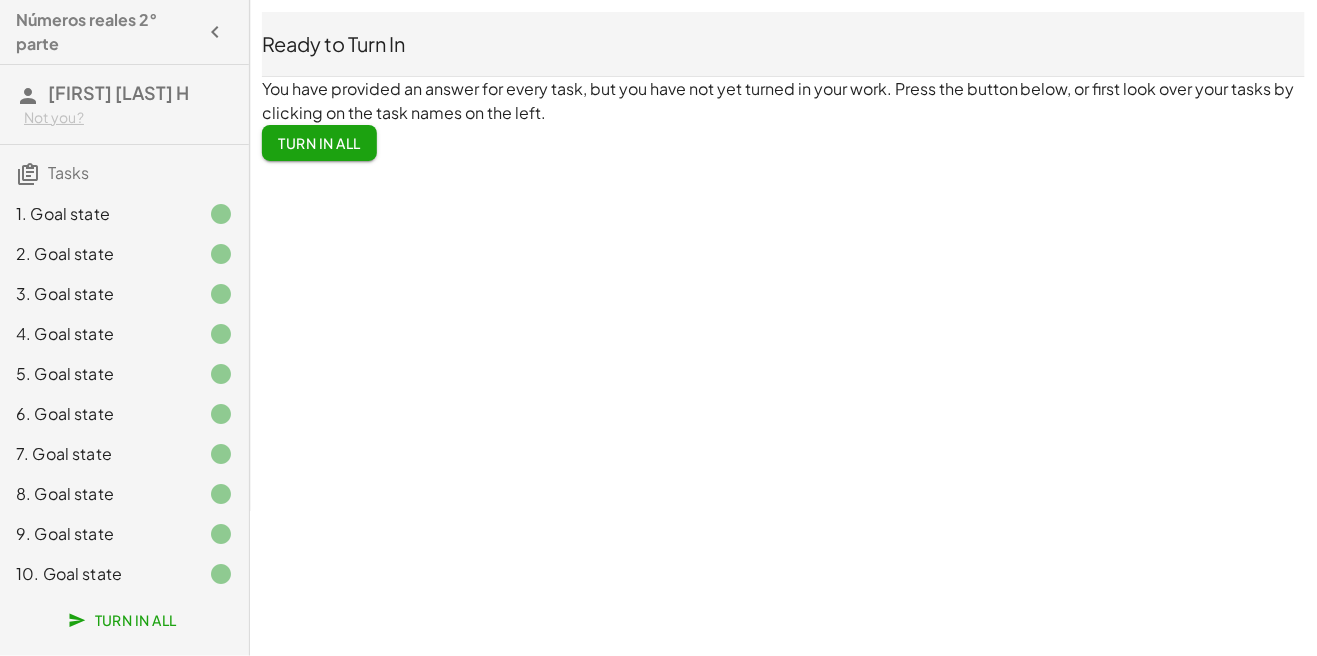 click on "Turn In All" 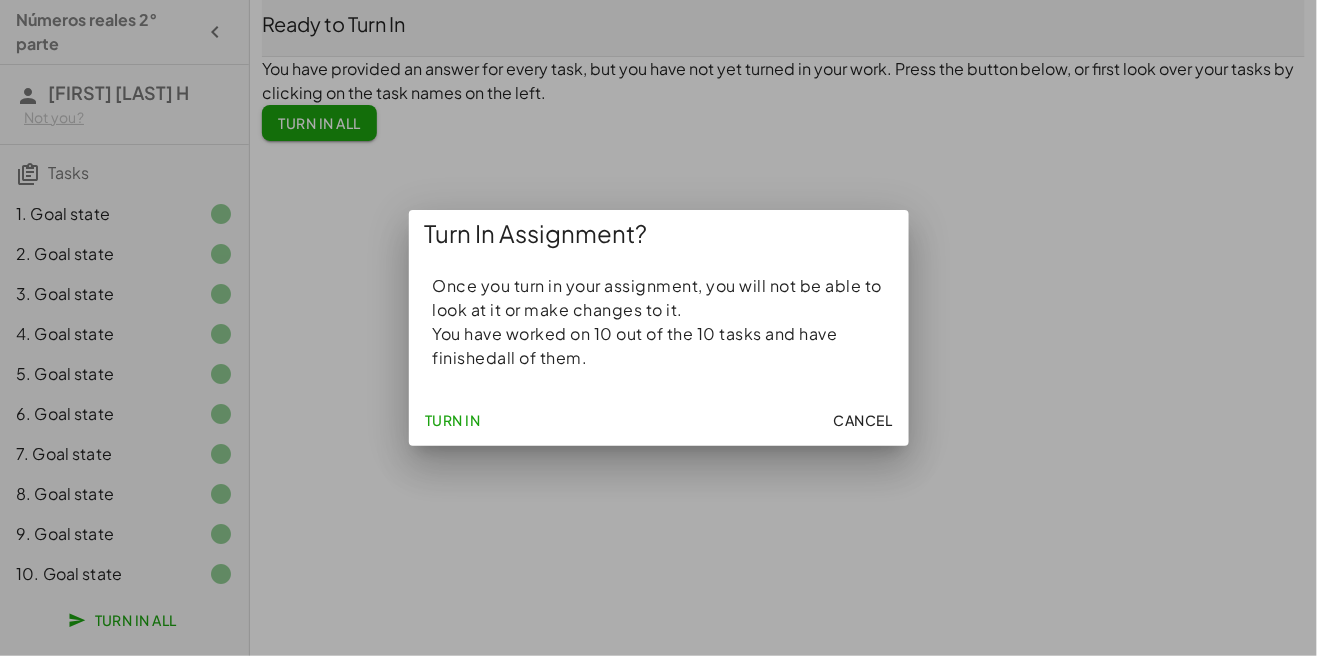 click on "Cancel" 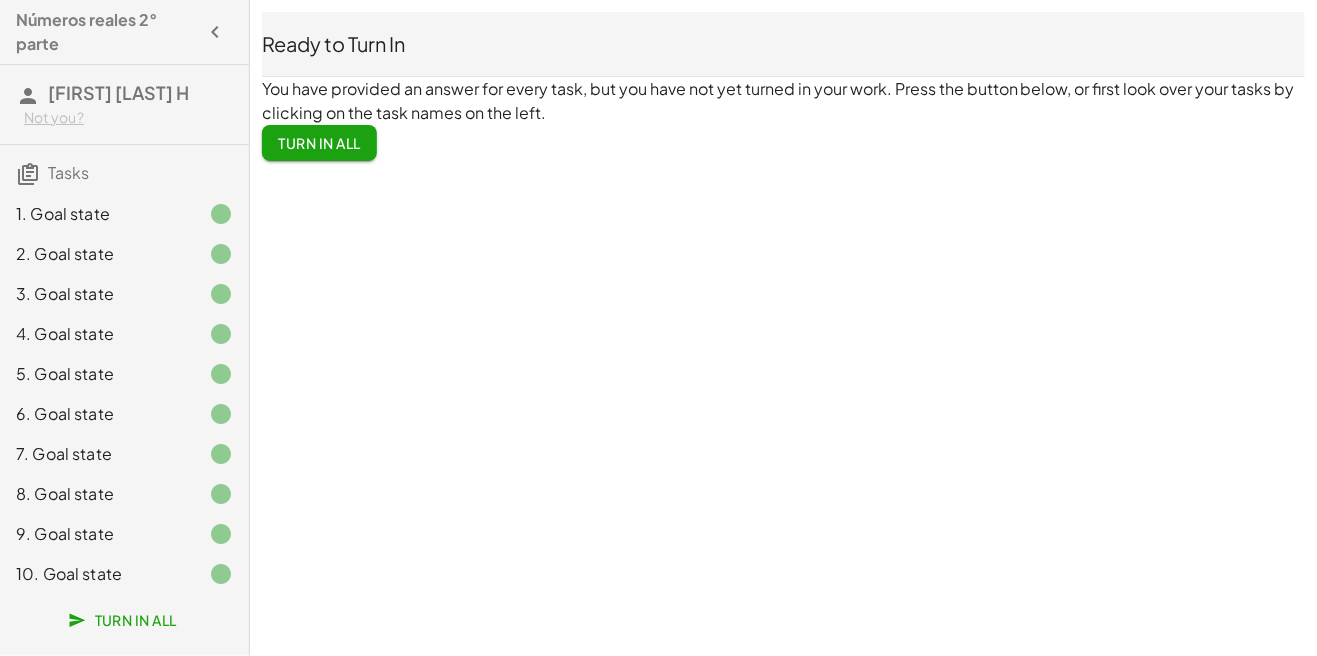 click on "Turn In All" at bounding box center [319, 143] 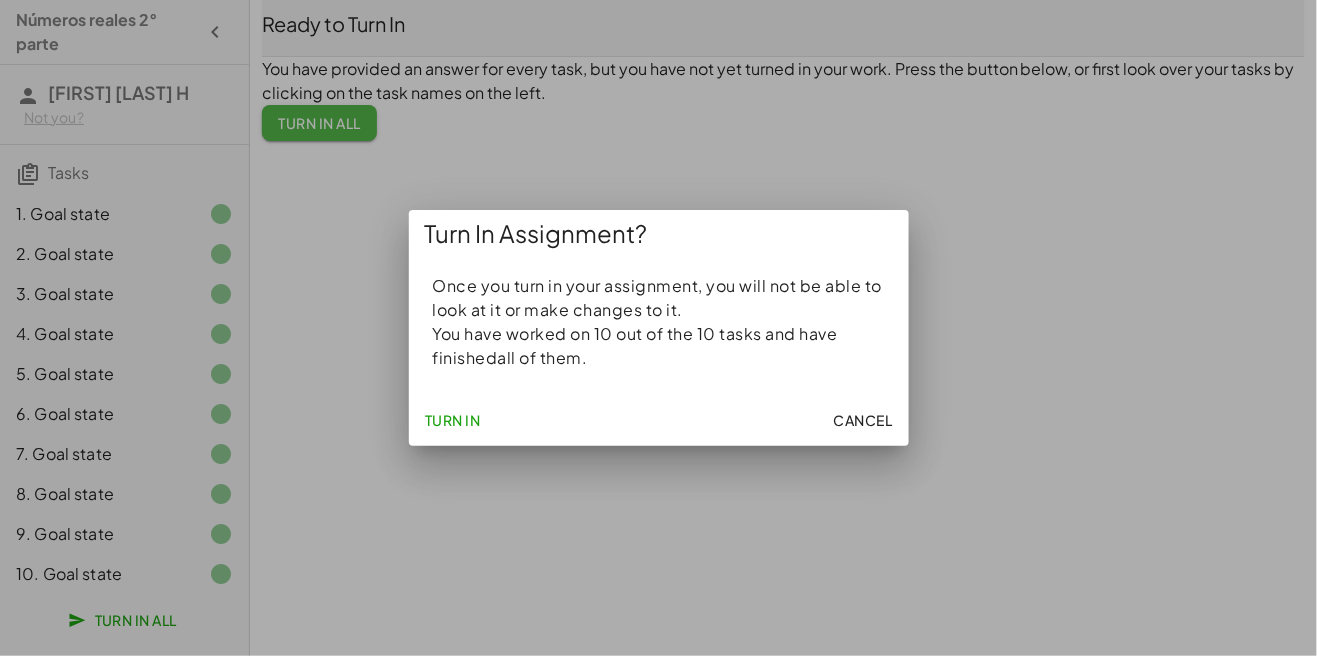scroll, scrollTop: 0, scrollLeft: 0, axis: both 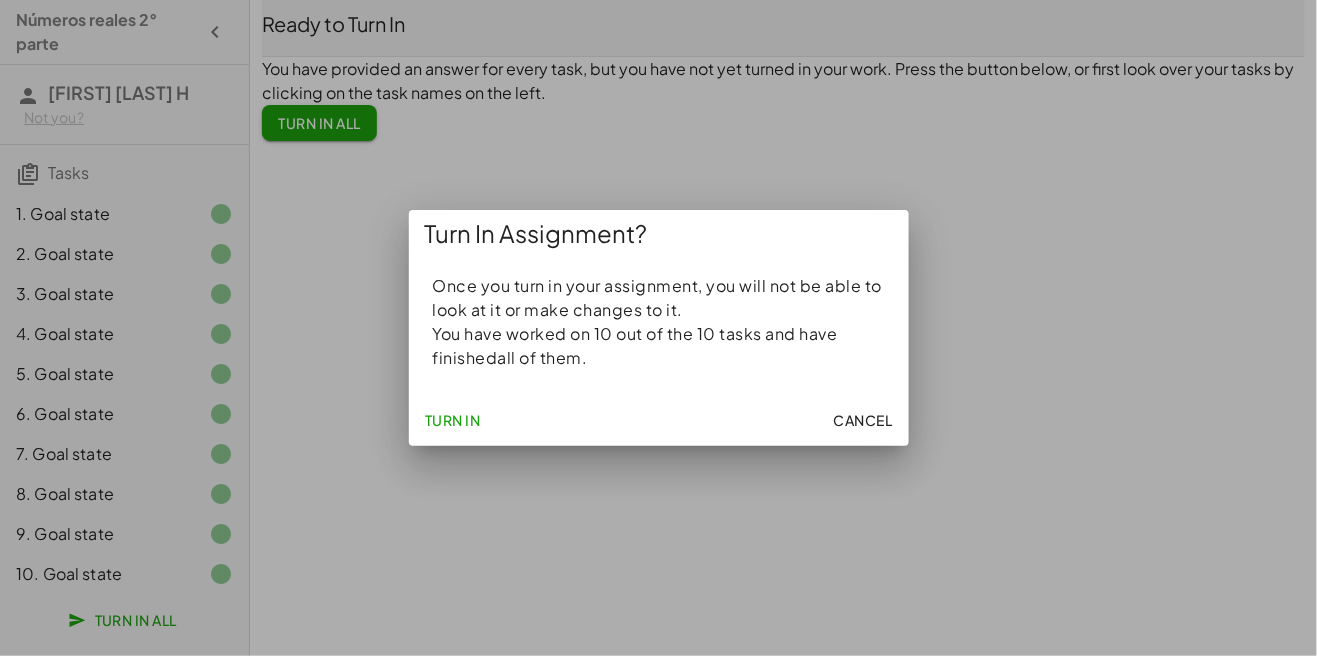 click on "Turn In" 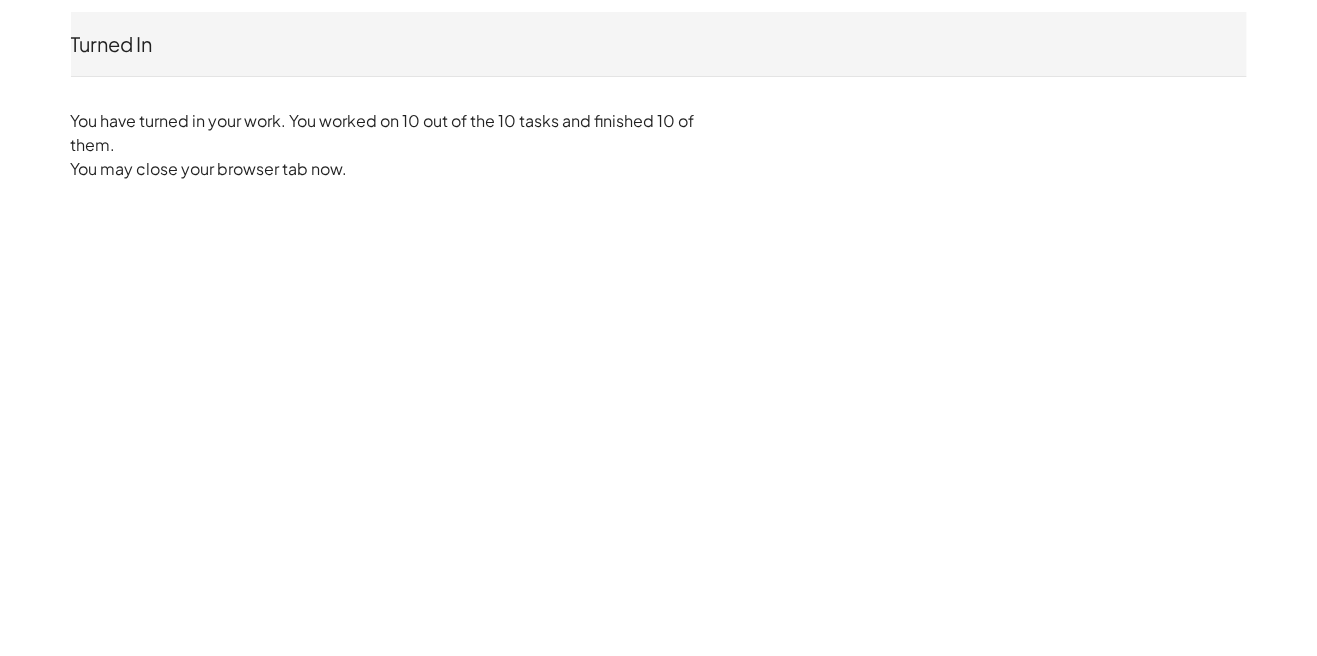 scroll, scrollTop: 0, scrollLeft: 0, axis: both 